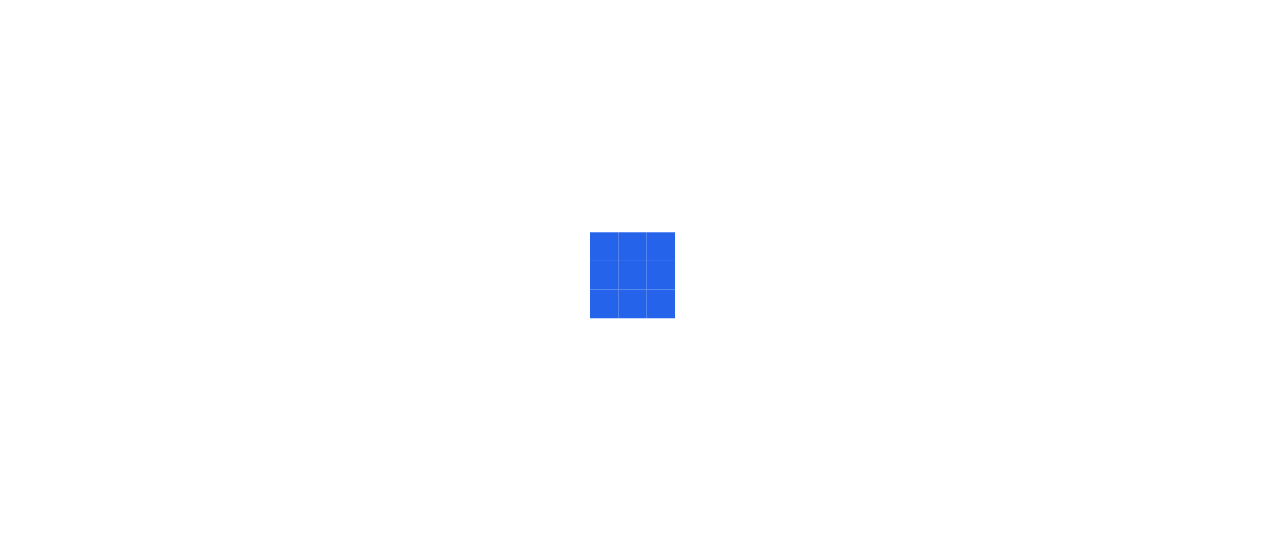 scroll, scrollTop: 0, scrollLeft: 0, axis: both 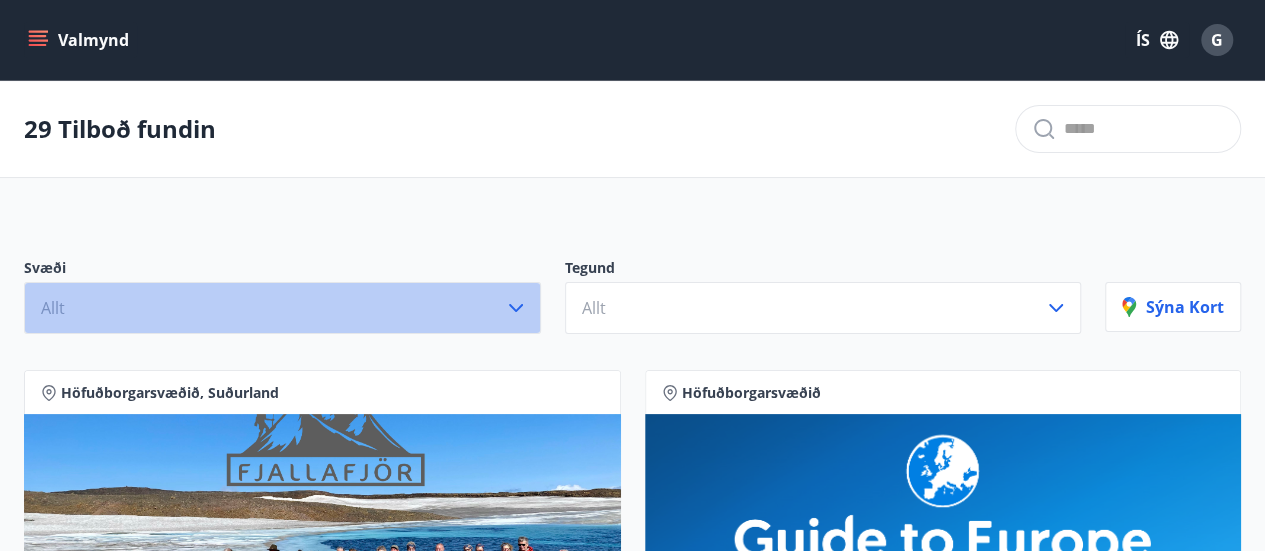 click 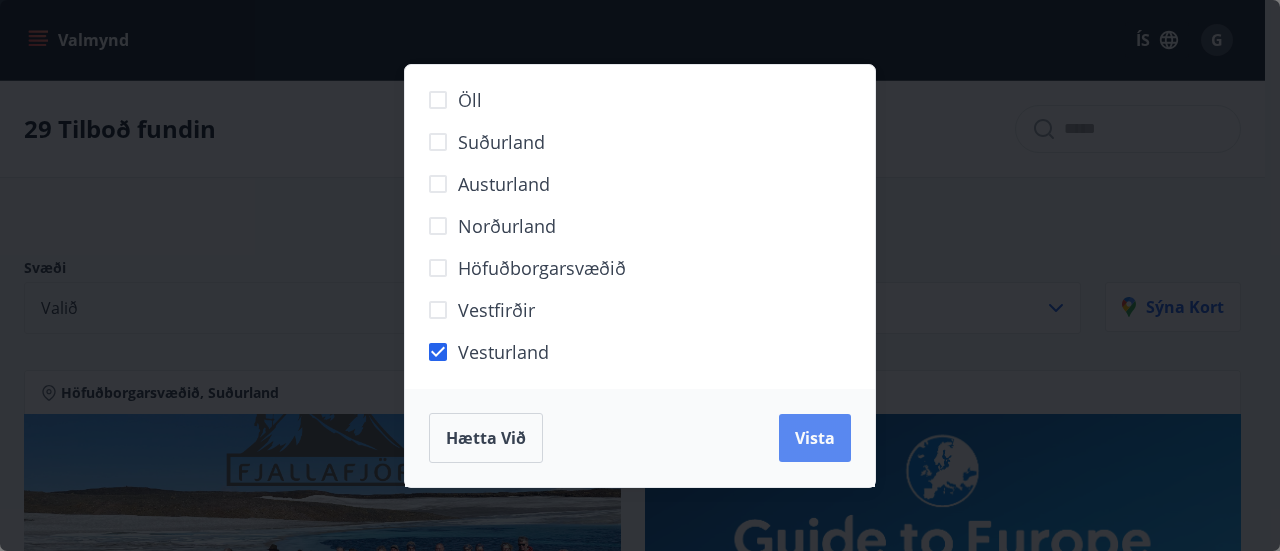 click on "Vista" at bounding box center (815, 438) 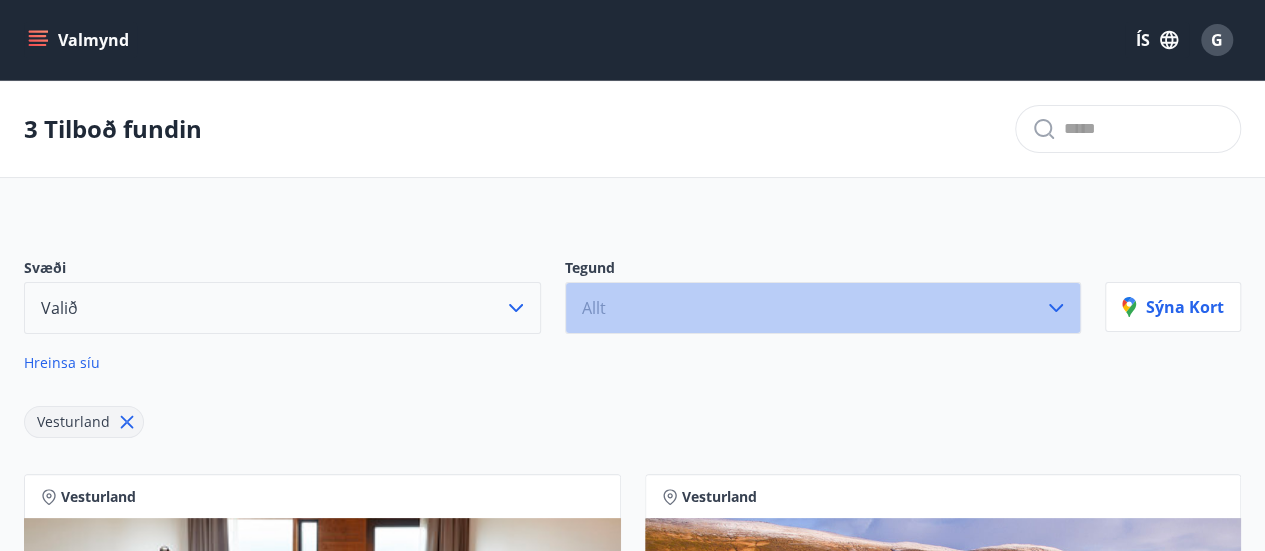 click on "Allt" at bounding box center (823, 308) 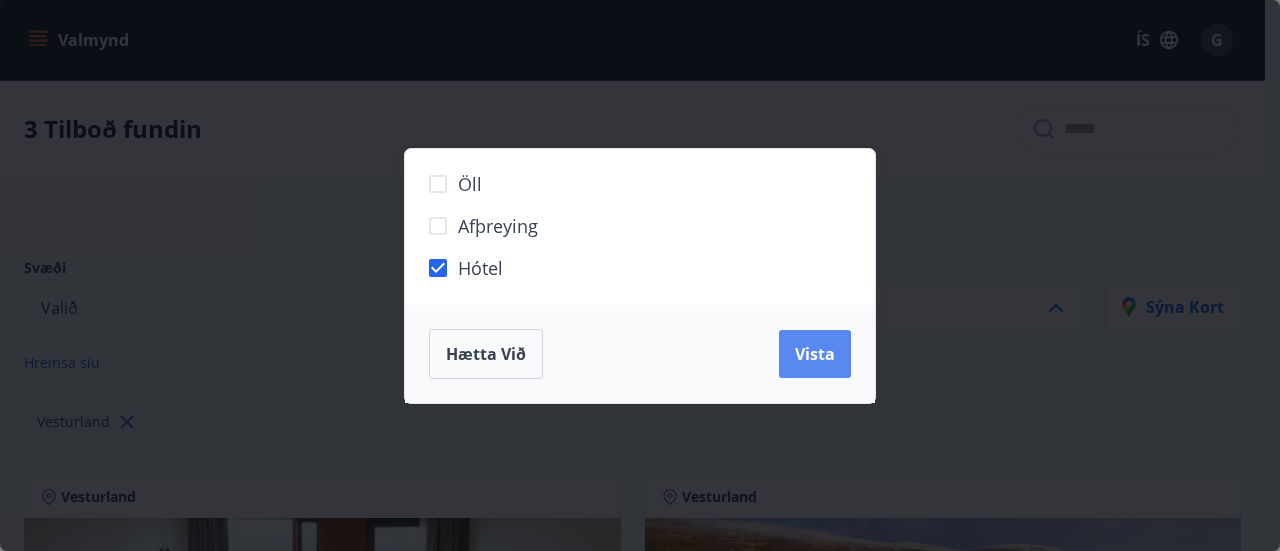 click on "Vista" at bounding box center [815, 354] 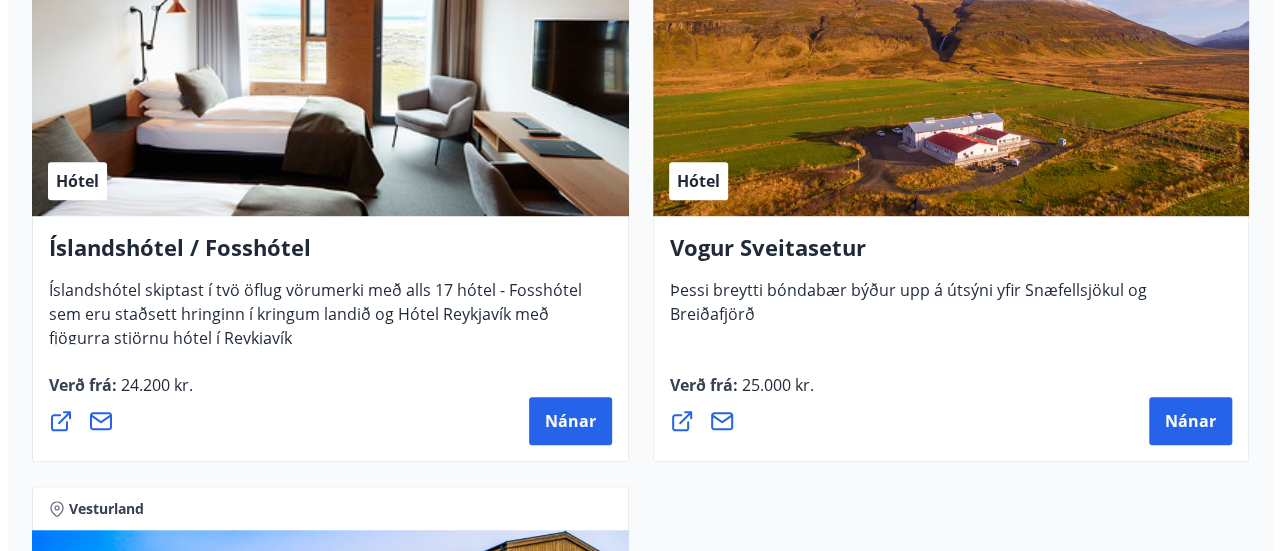 scroll, scrollTop: 560, scrollLeft: 0, axis: vertical 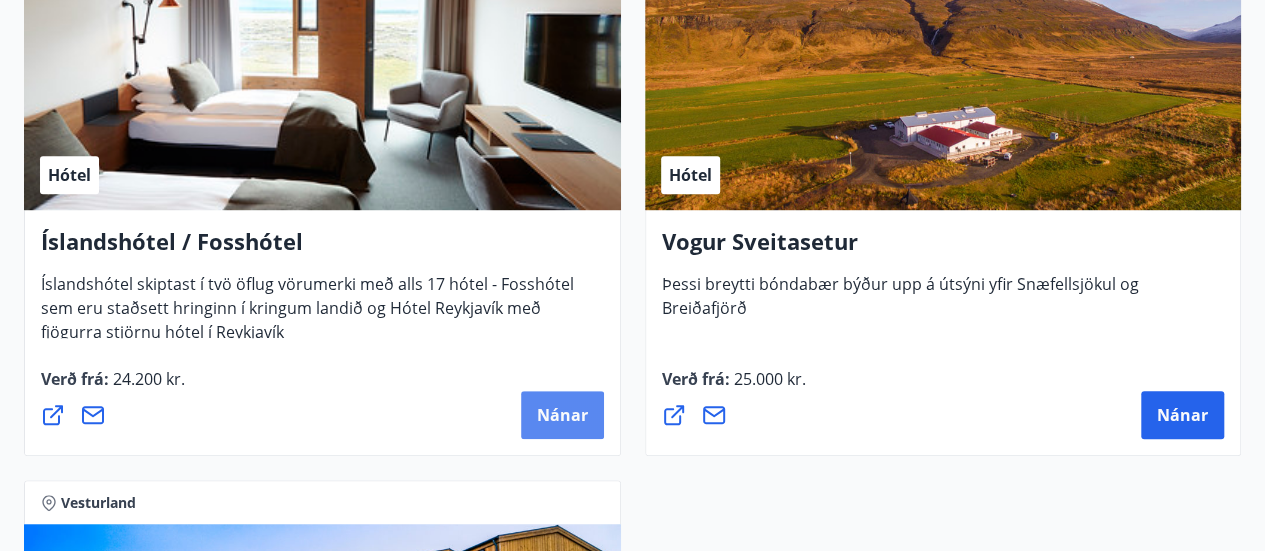 click on "Nánar" at bounding box center (562, 415) 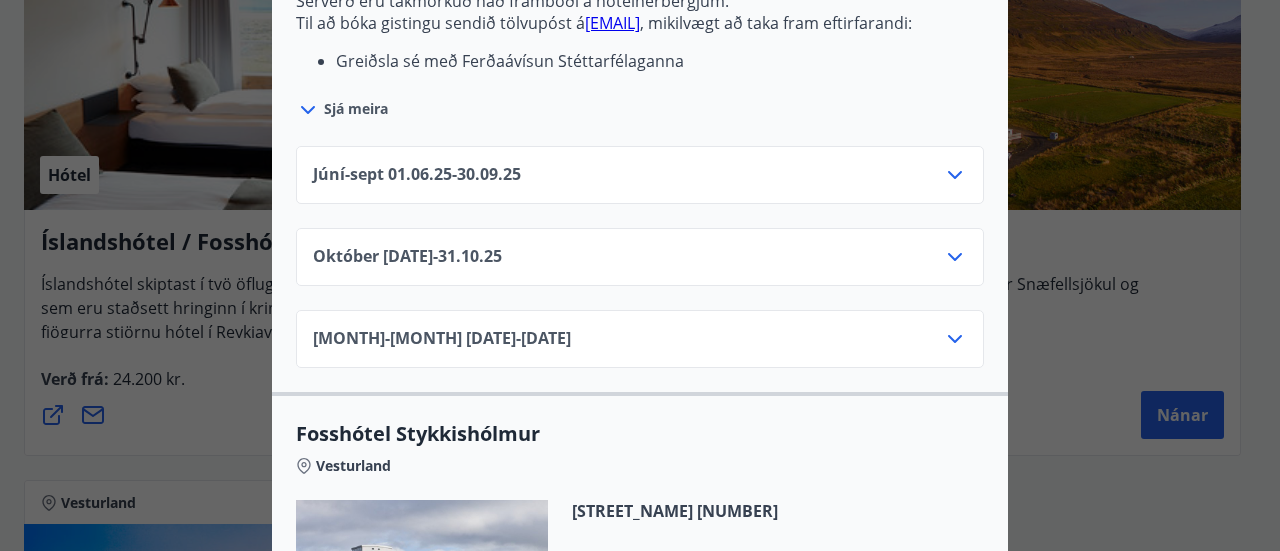 scroll, scrollTop: 993, scrollLeft: 0, axis: vertical 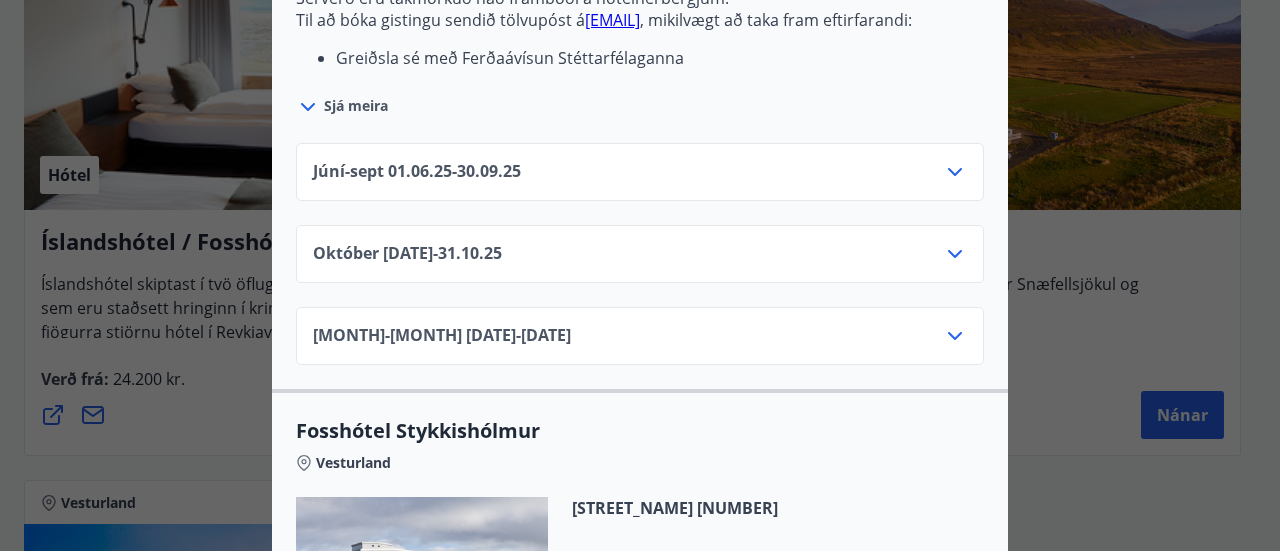 click 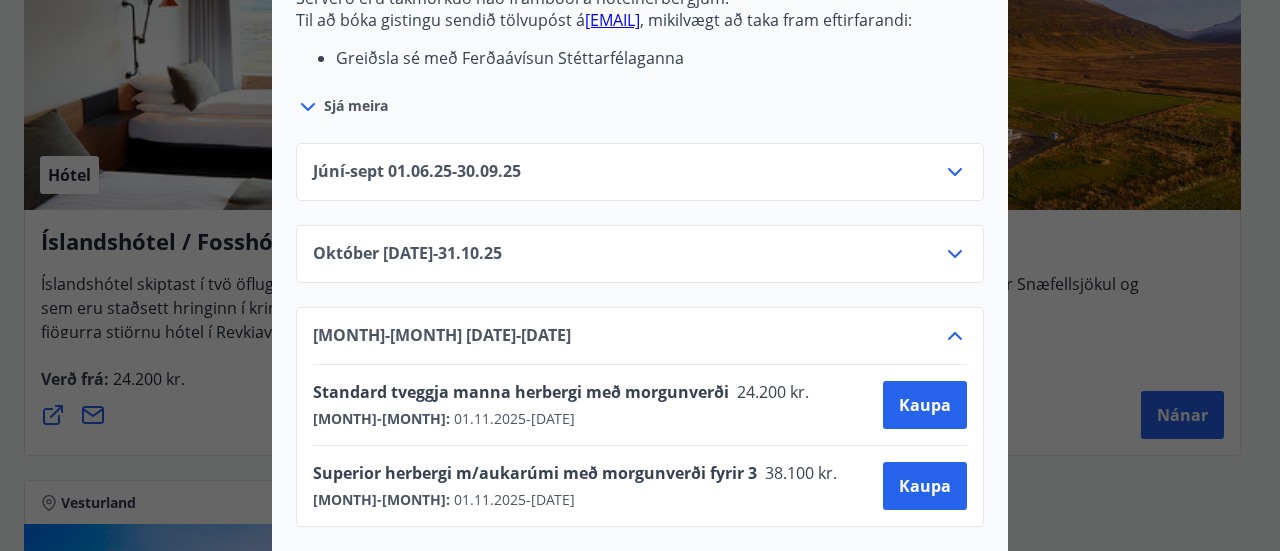 click 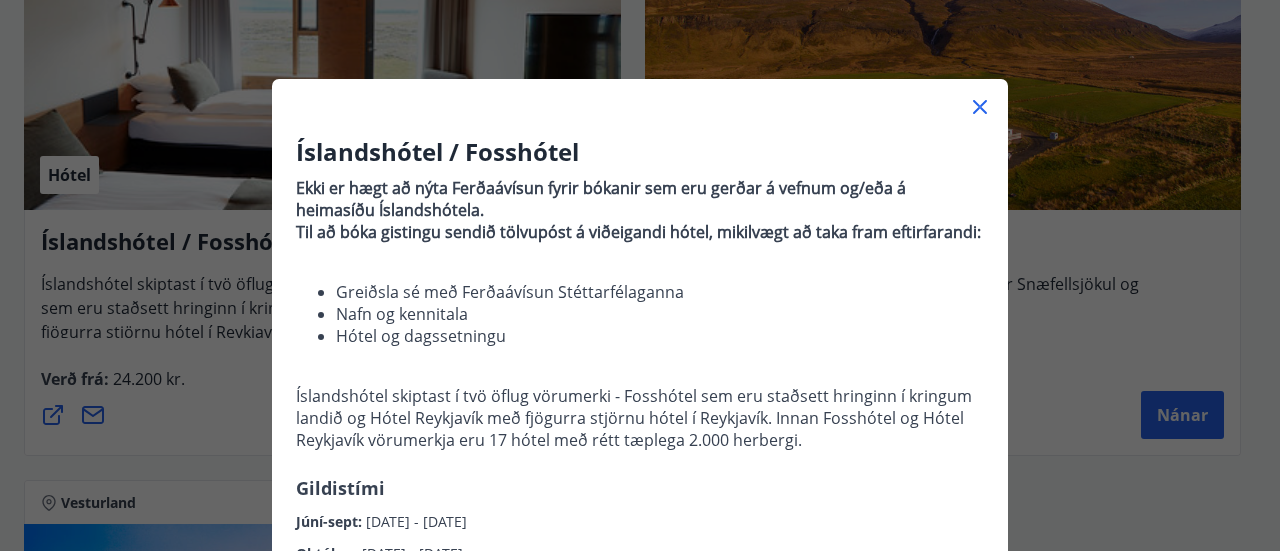 scroll, scrollTop: 0, scrollLeft: 0, axis: both 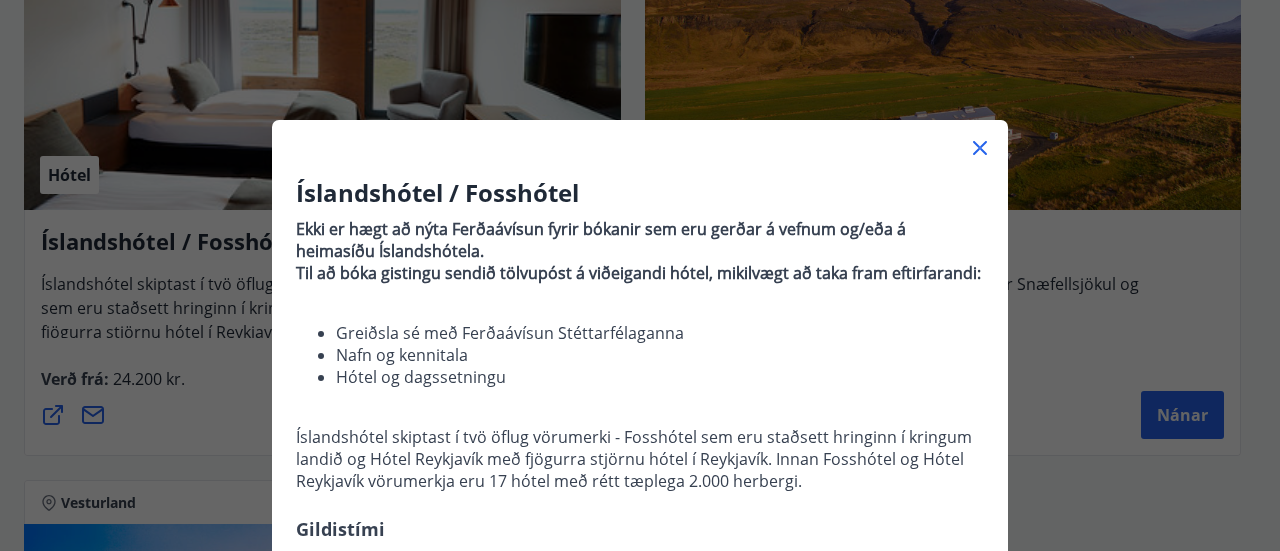 click 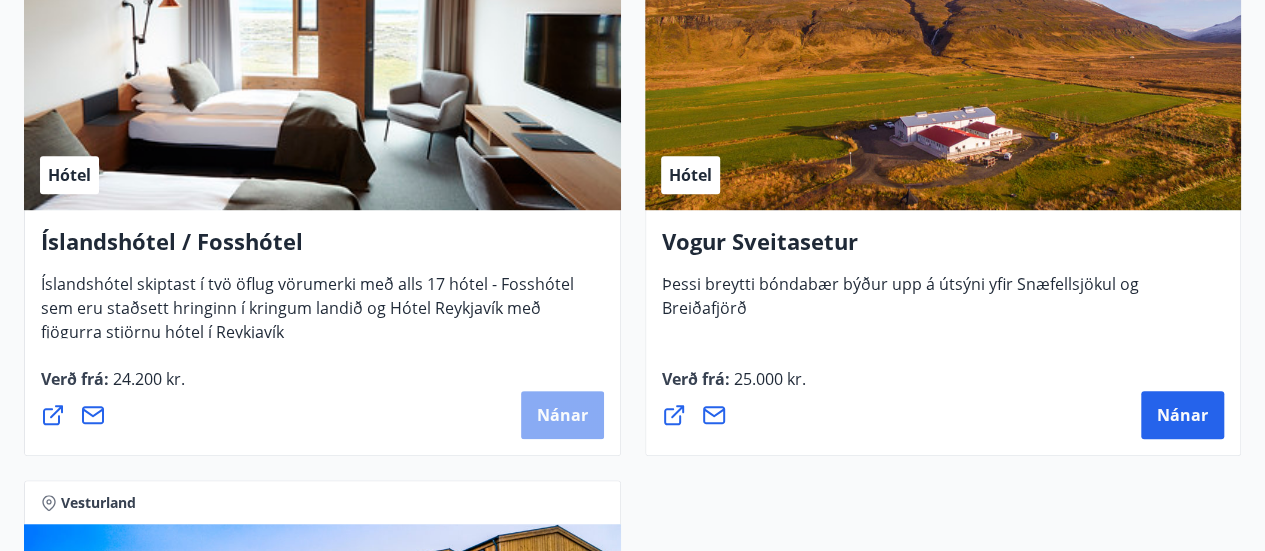 click on "Nánar" at bounding box center (562, 415) 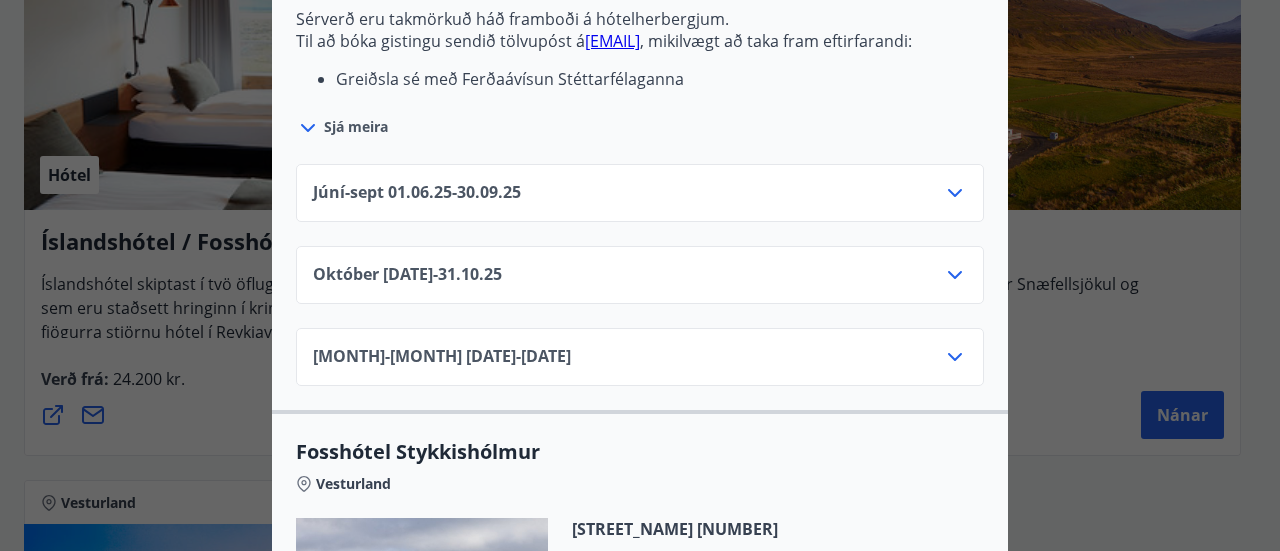 scroll, scrollTop: 993, scrollLeft: 0, axis: vertical 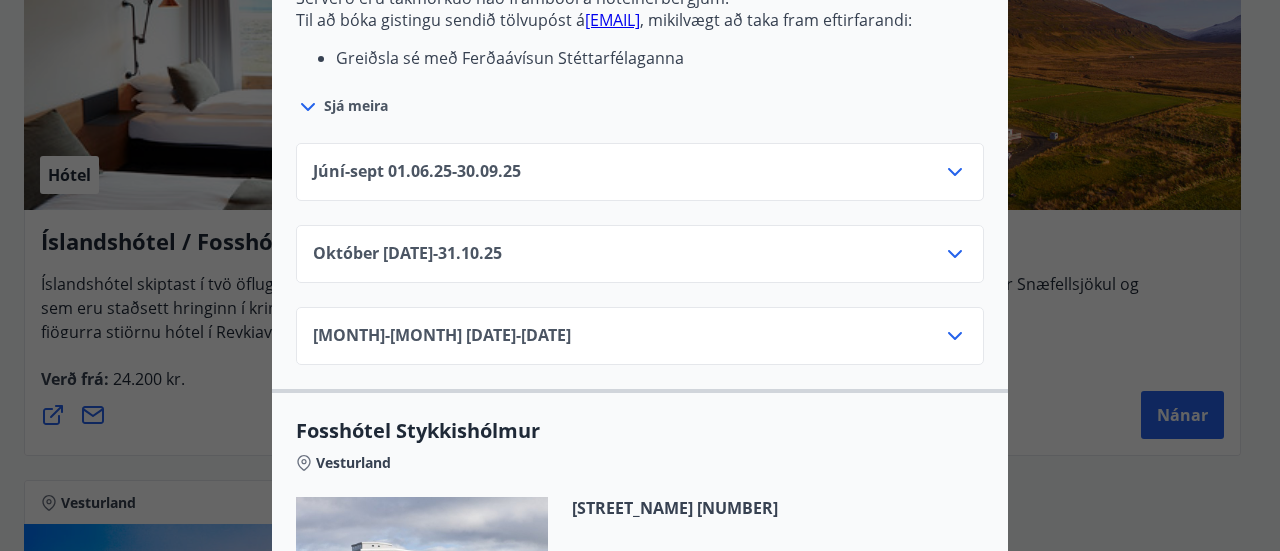 click 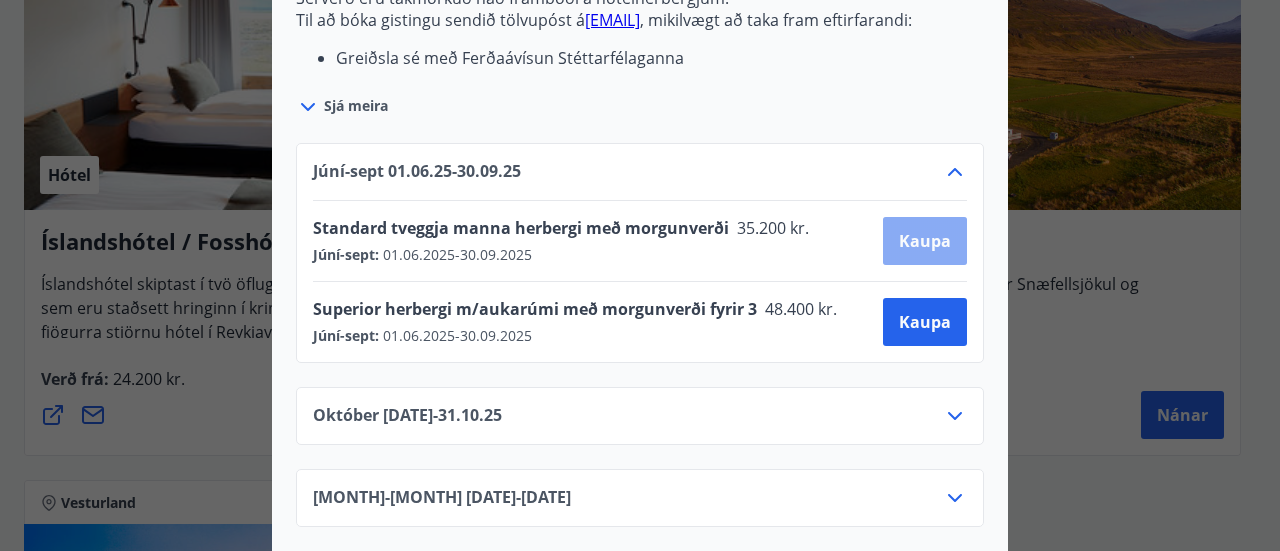 click on "Kaupa" at bounding box center (925, 241) 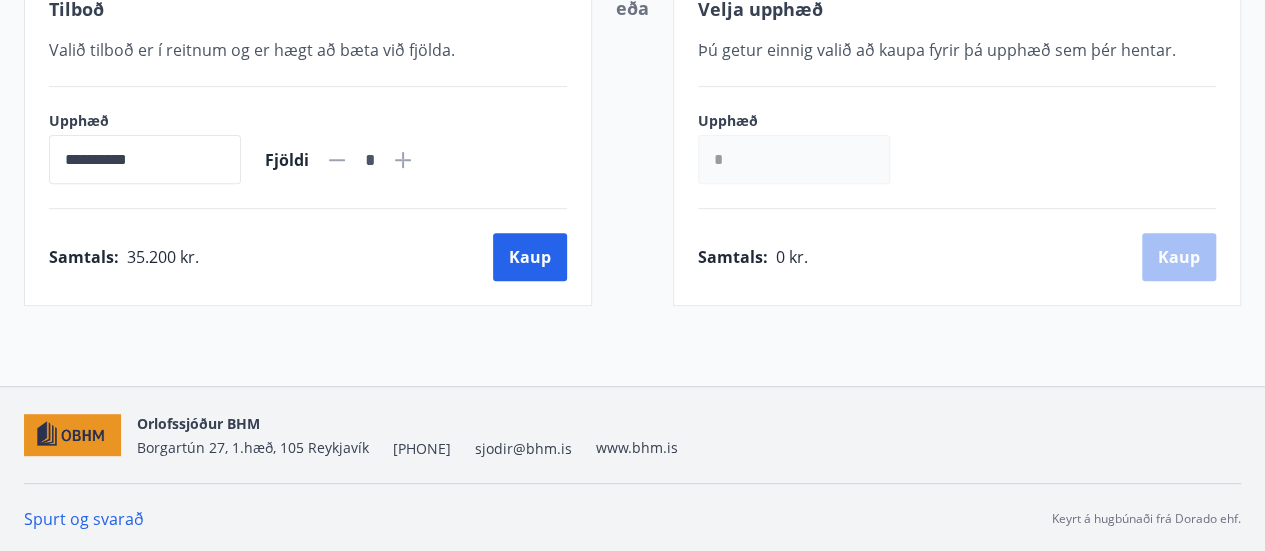 scroll, scrollTop: 453, scrollLeft: 0, axis: vertical 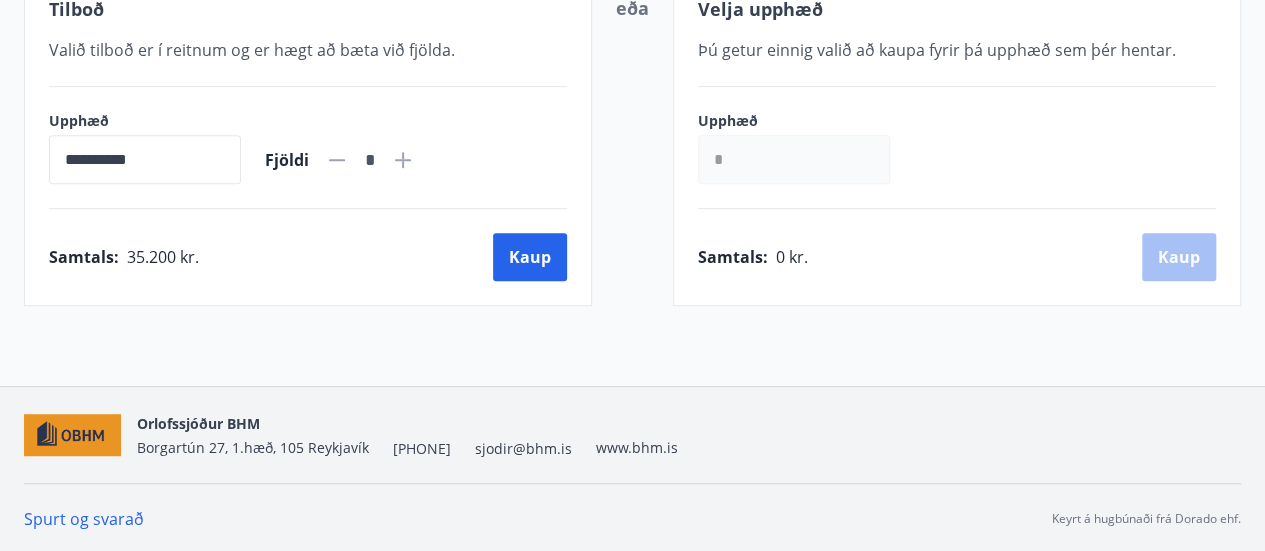 click on "**********" at bounding box center (145, 159) 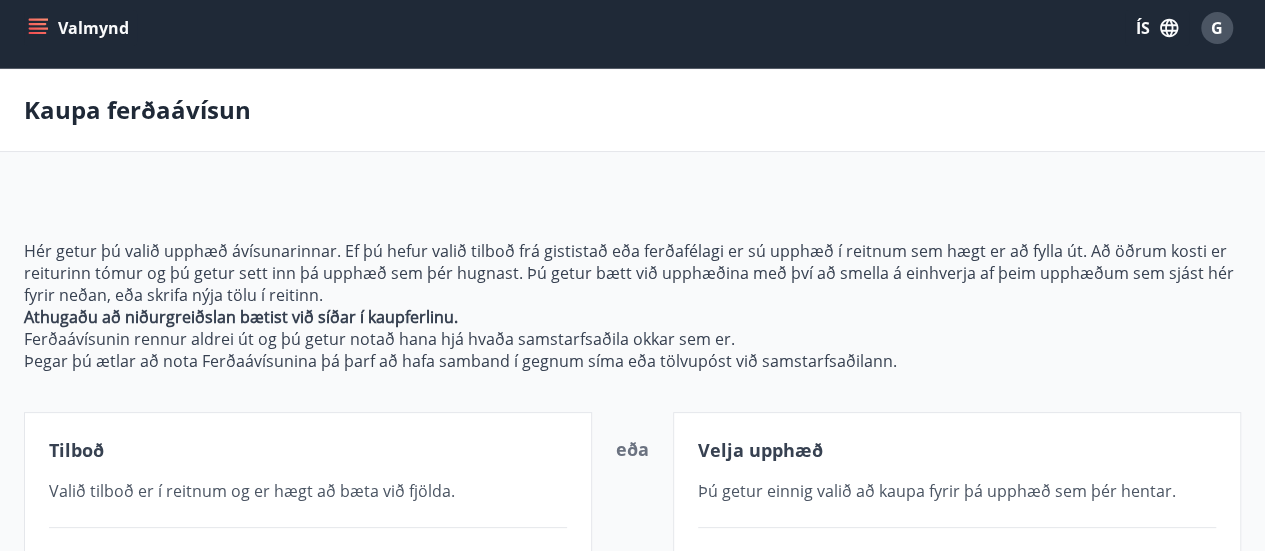 scroll, scrollTop: 0, scrollLeft: 0, axis: both 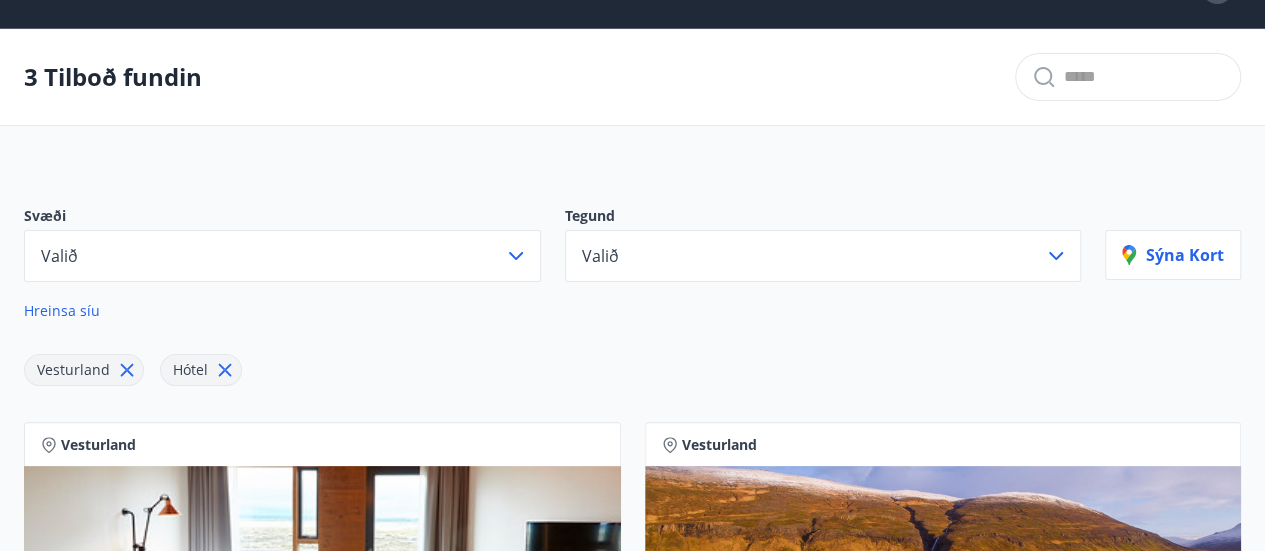 click 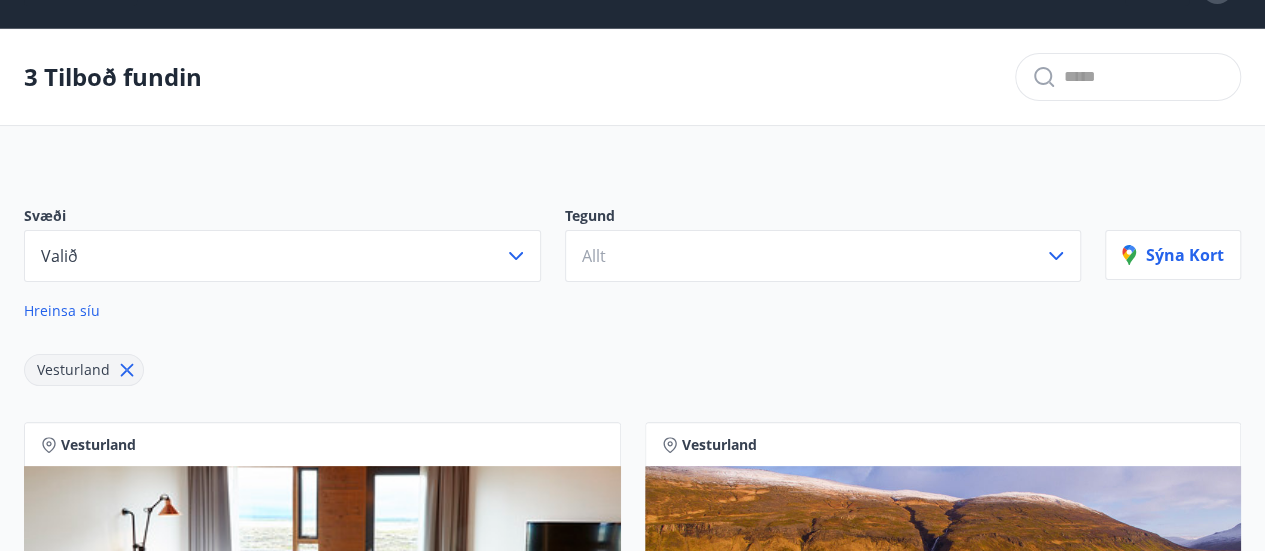 scroll, scrollTop: 0, scrollLeft: 0, axis: both 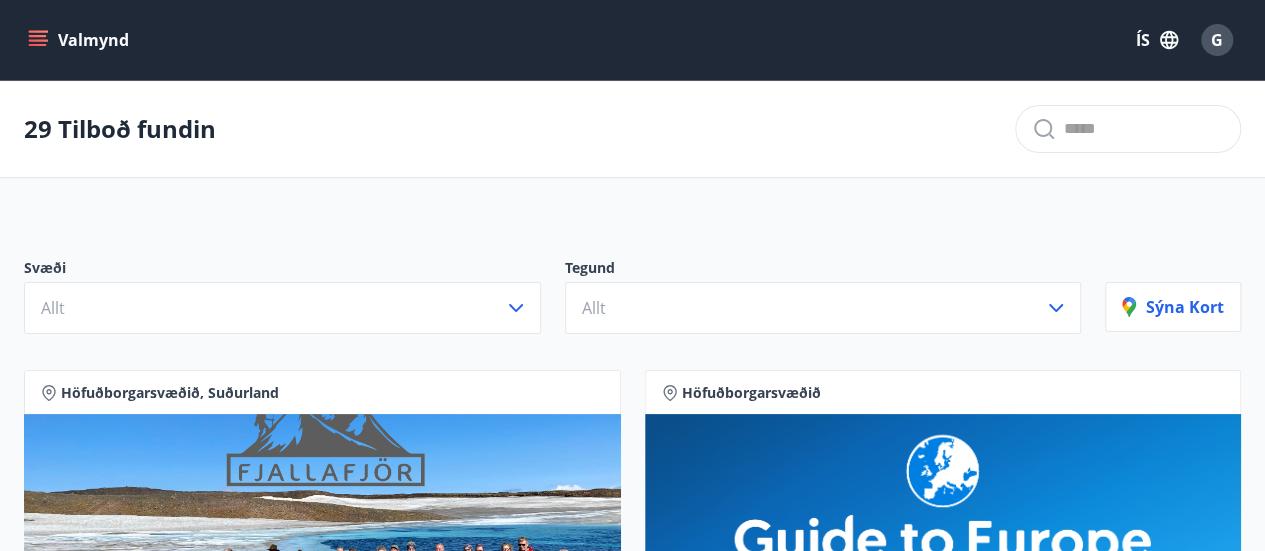 click 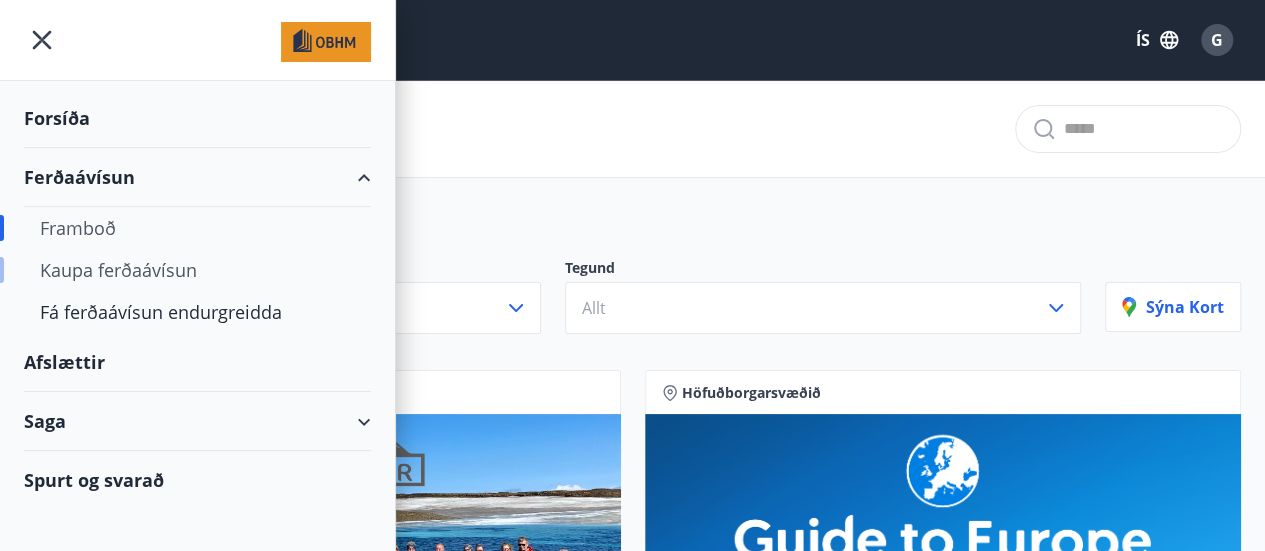 click on "Kaupa ferðaávísun" at bounding box center [197, 270] 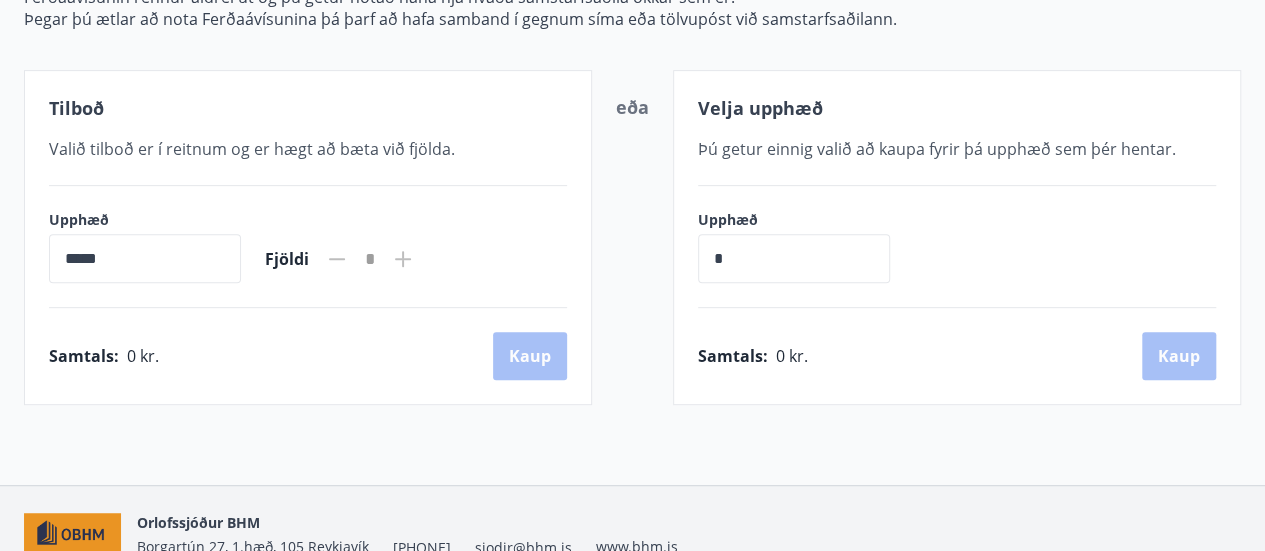 scroll, scrollTop: 356, scrollLeft: 0, axis: vertical 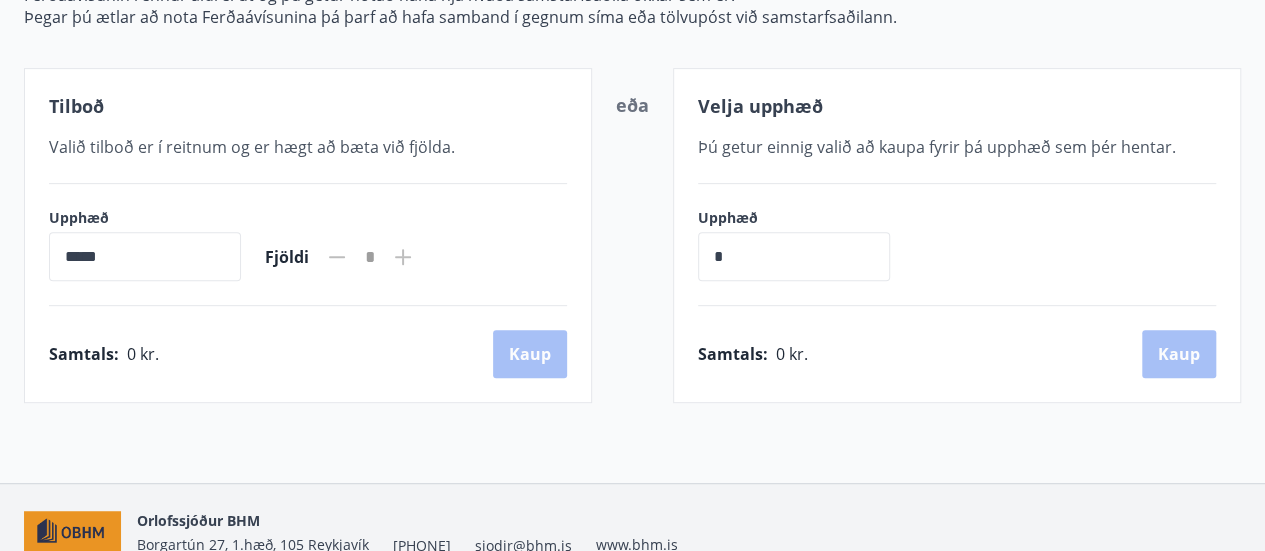 click on "*****" at bounding box center [145, 256] 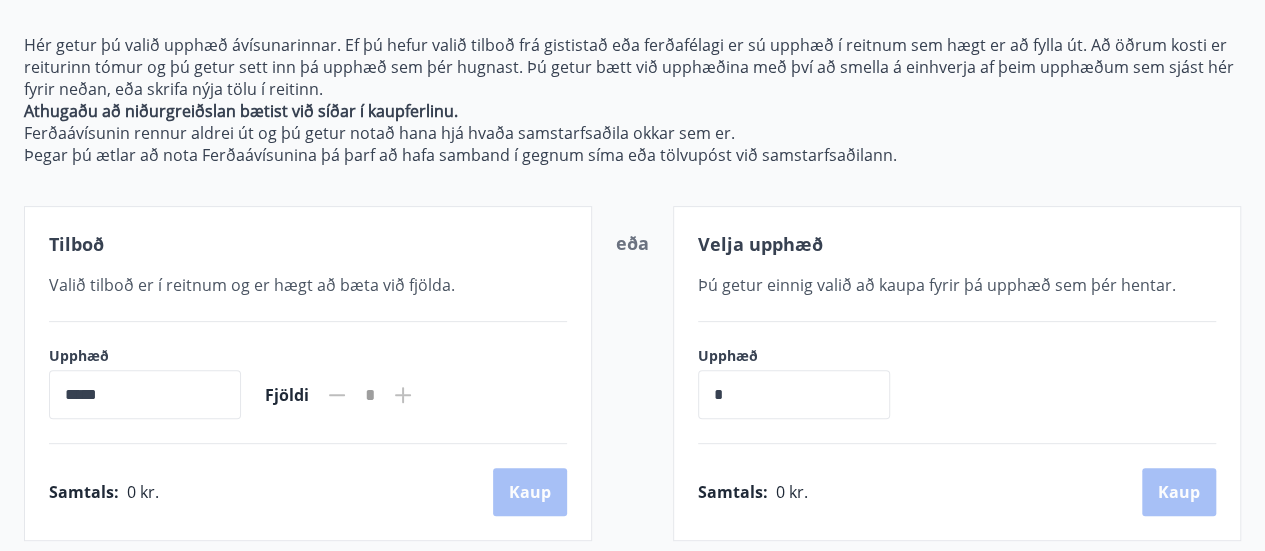 scroll, scrollTop: 219, scrollLeft: 0, axis: vertical 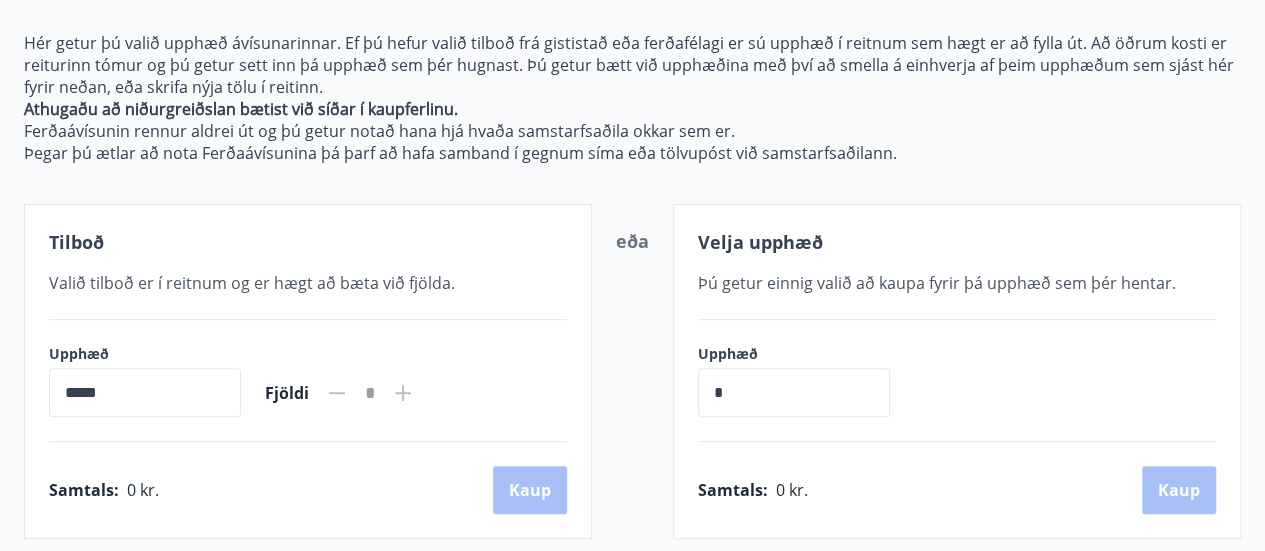 click on "Tilboð" at bounding box center [76, 242] 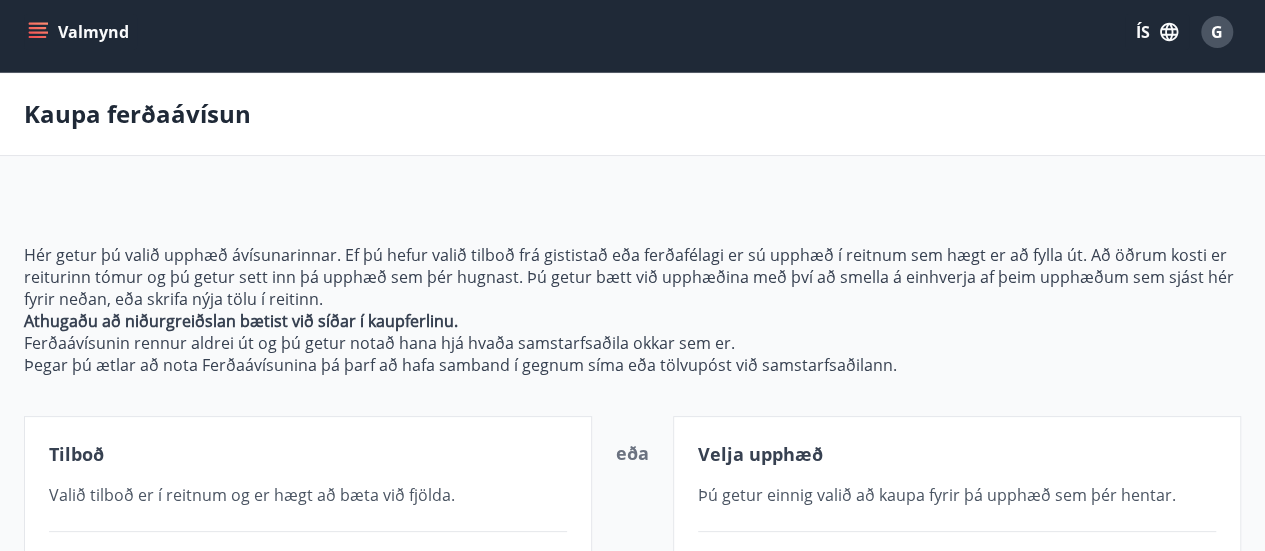 scroll, scrollTop: 12, scrollLeft: 0, axis: vertical 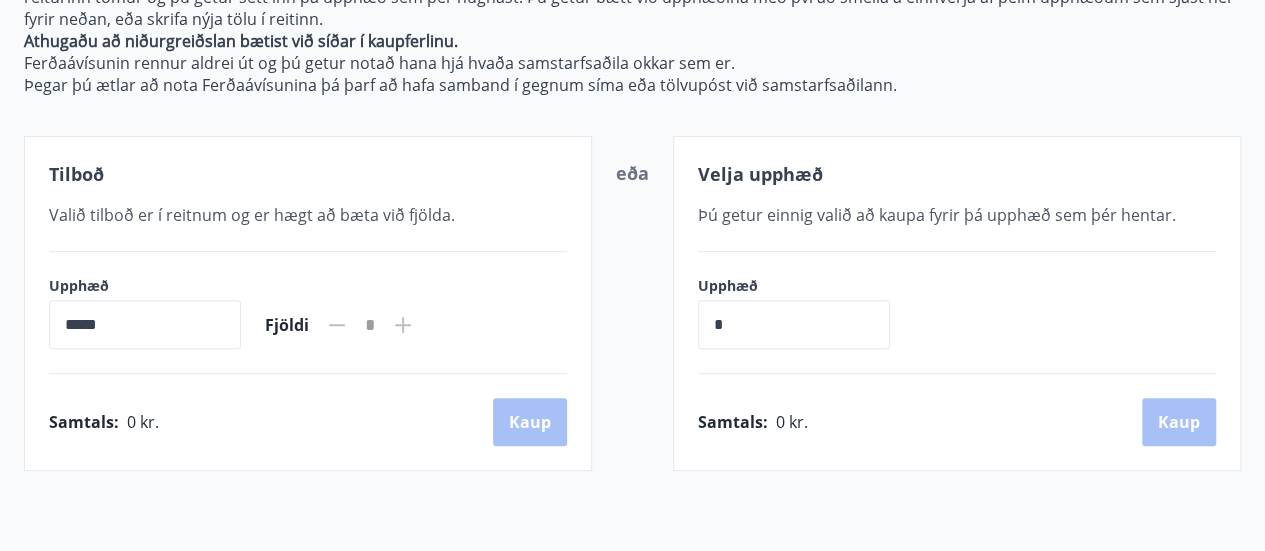 click on "*" at bounding box center (794, 324) 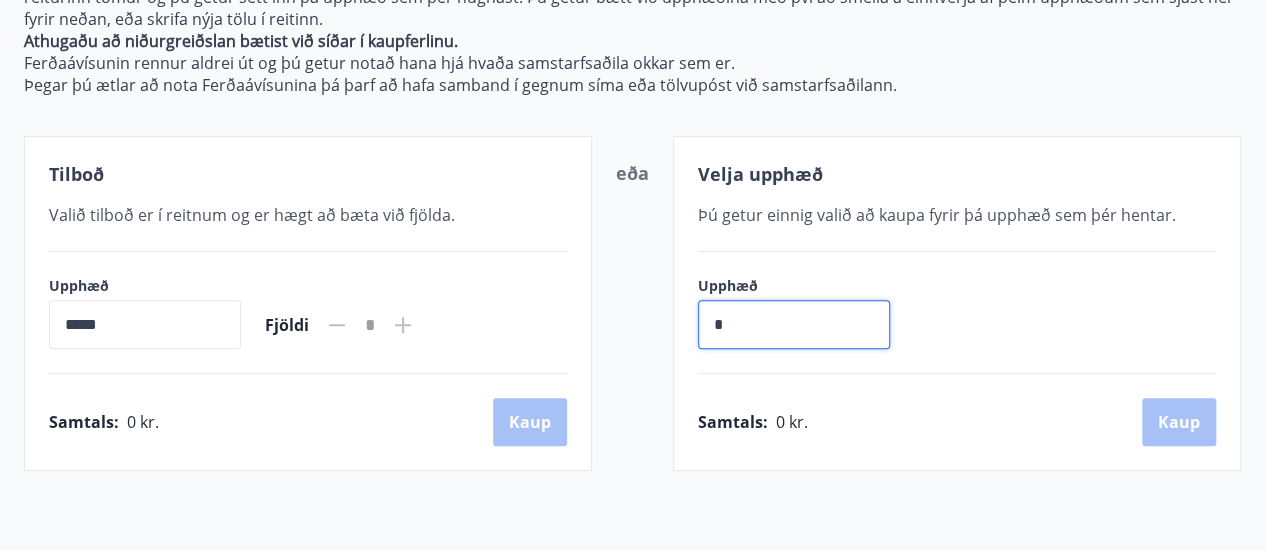 click on "*" at bounding box center (794, 324) 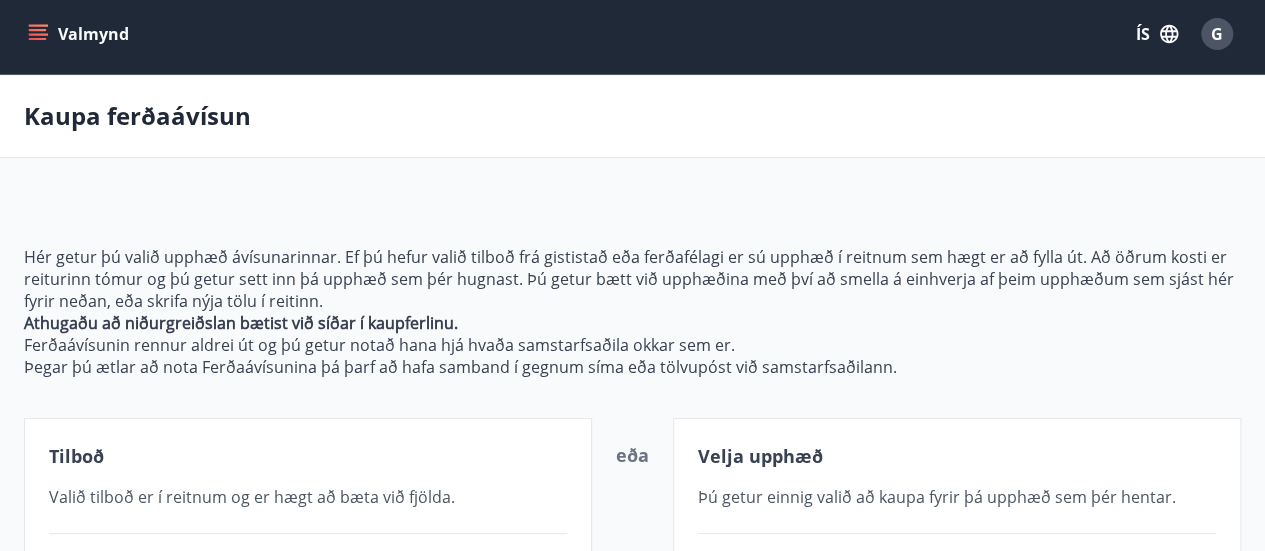 scroll, scrollTop: 0, scrollLeft: 0, axis: both 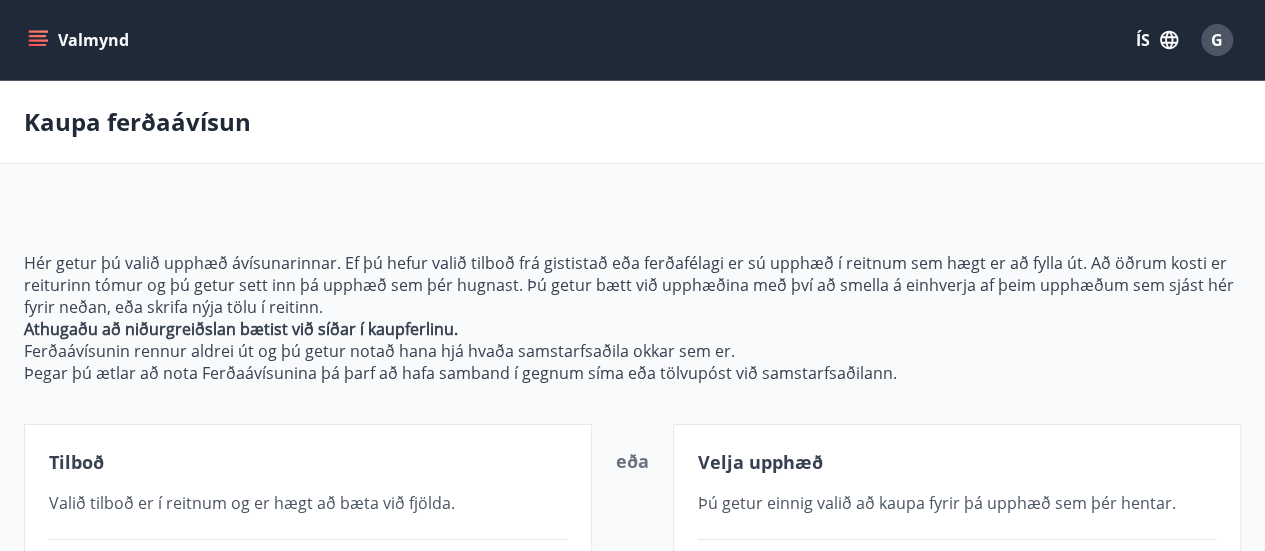 click 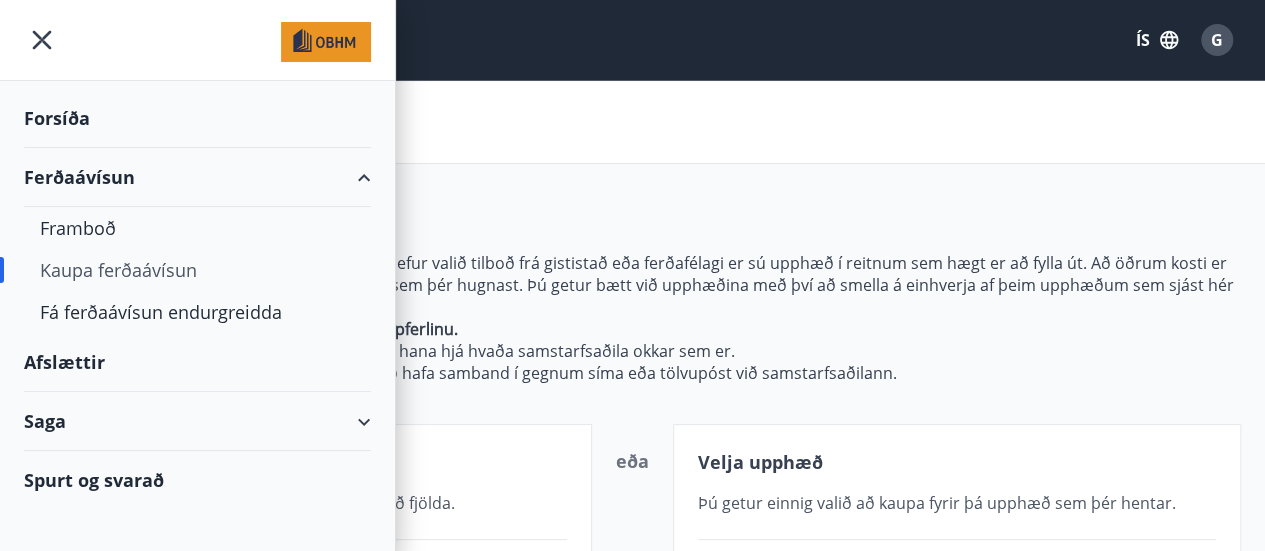 click on "Spurt og svarað" at bounding box center (197, 480) 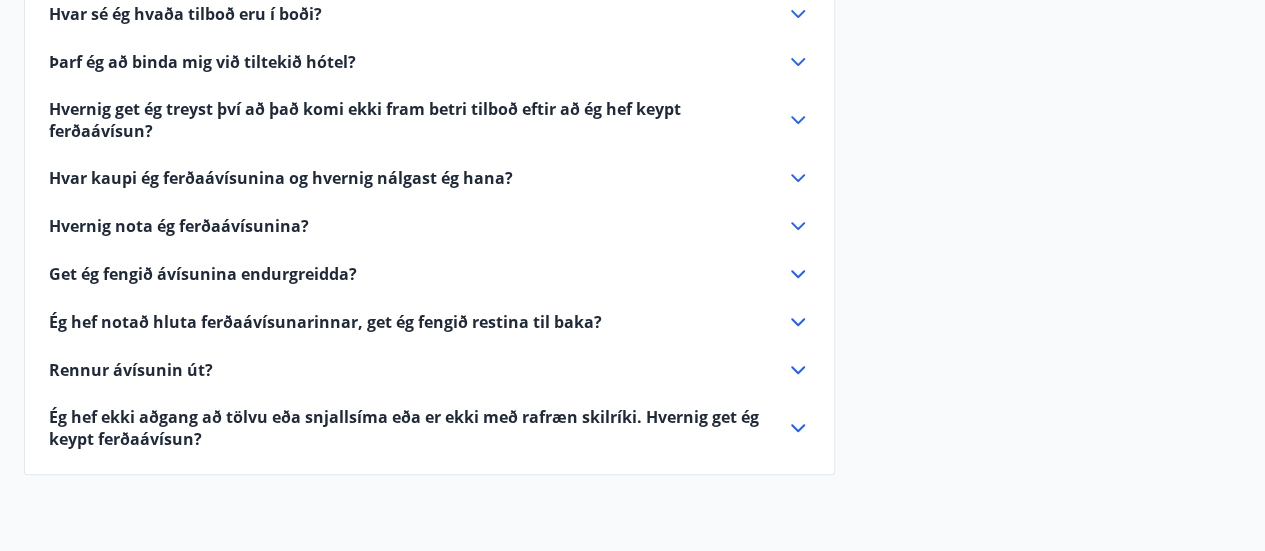 scroll, scrollTop: 402, scrollLeft: 0, axis: vertical 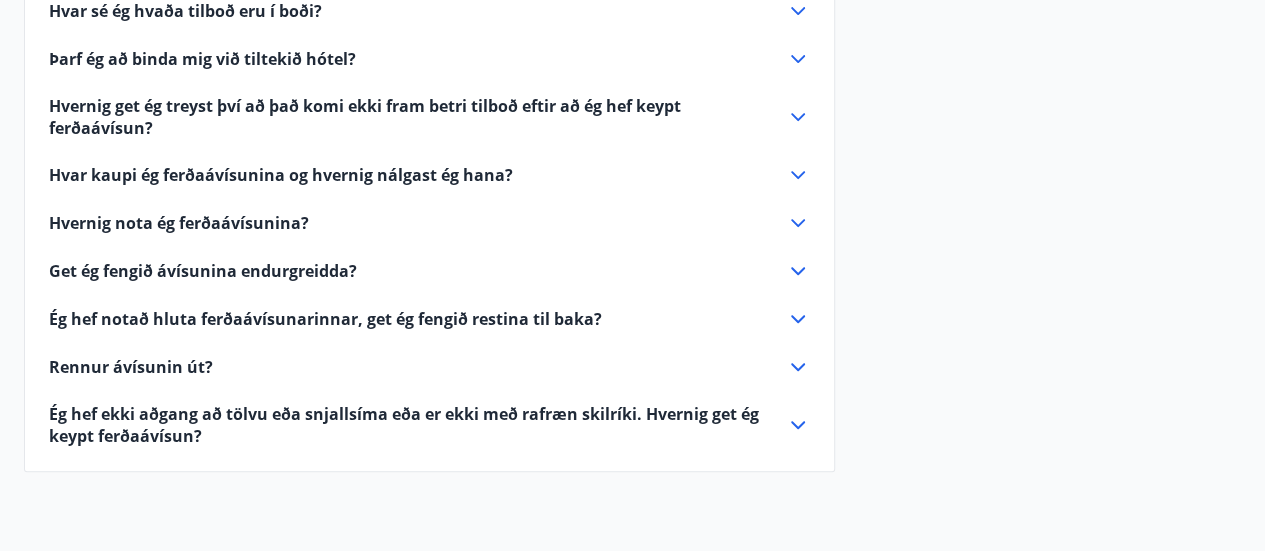 click 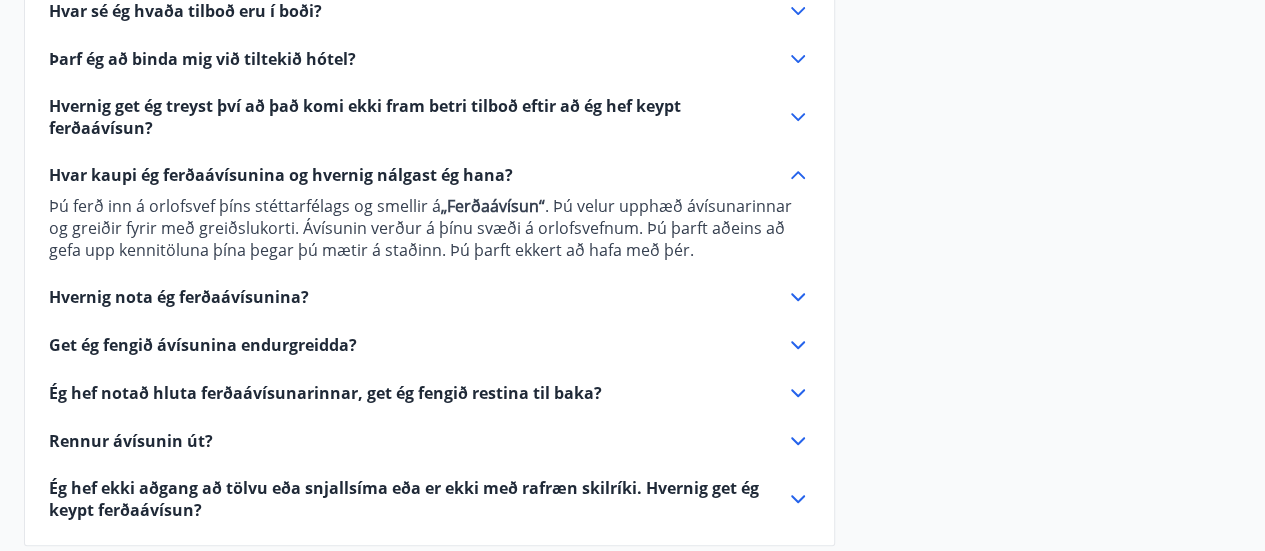 click 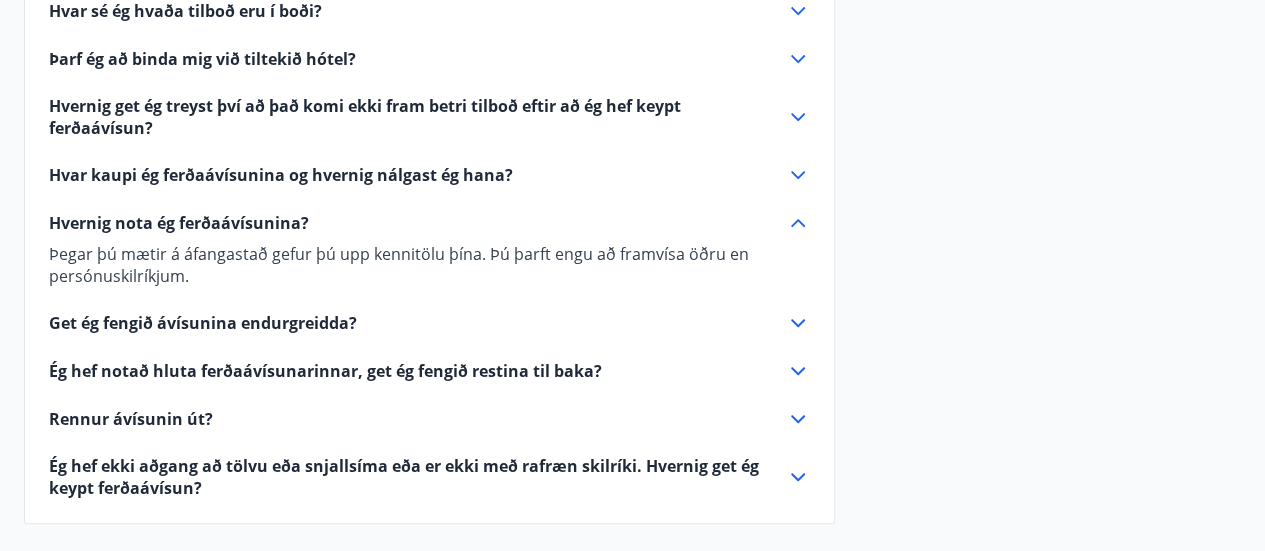 click 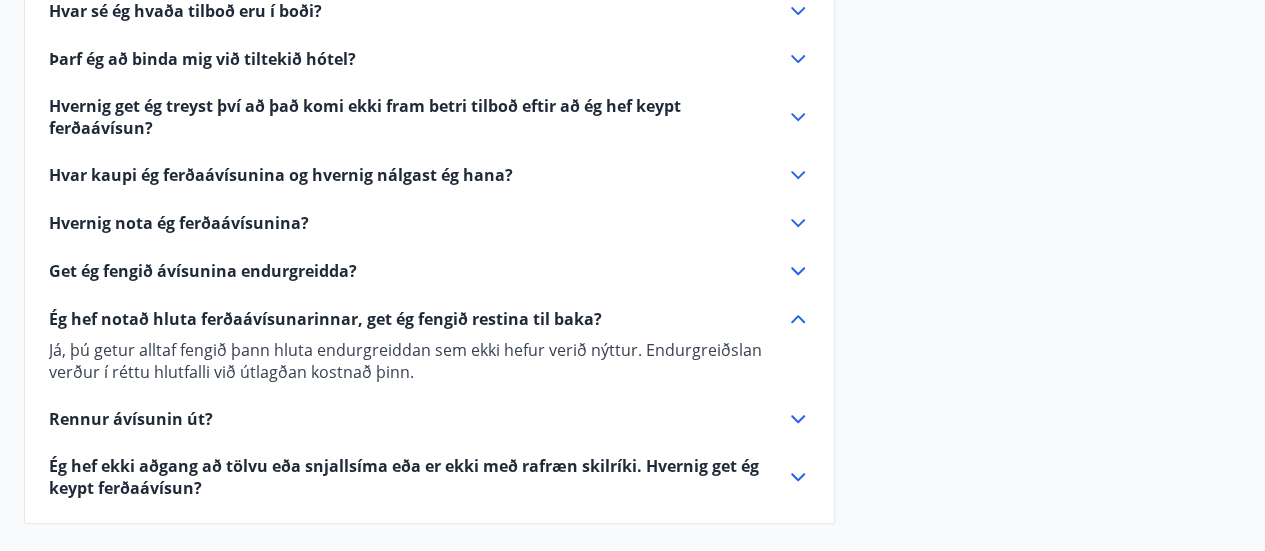 click 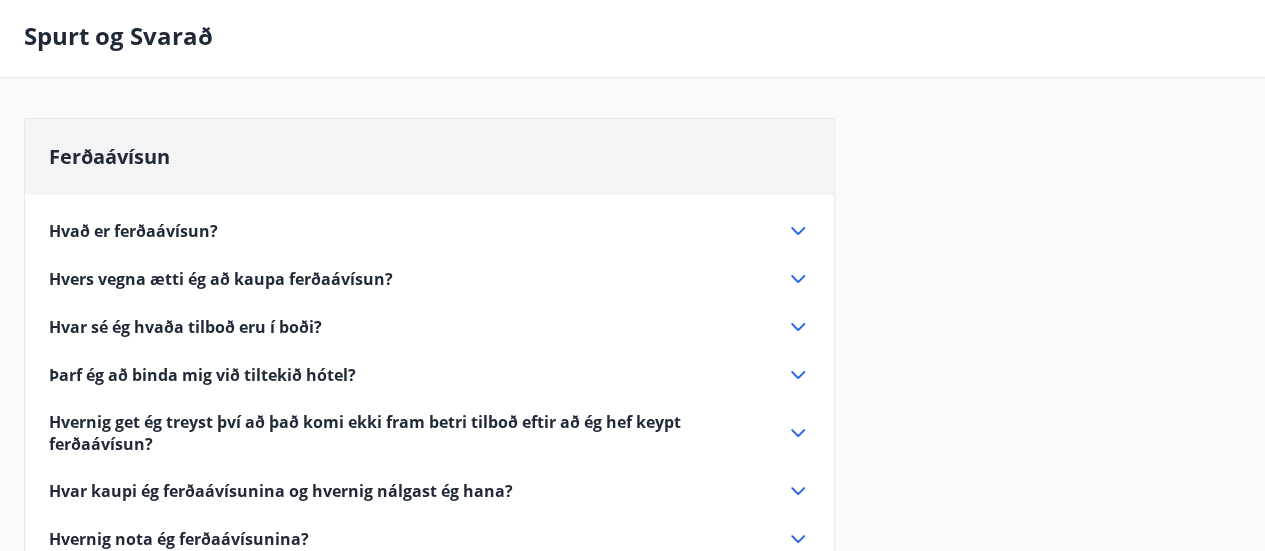 scroll, scrollTop: 84, scrollLeft: 0, axis: vertical 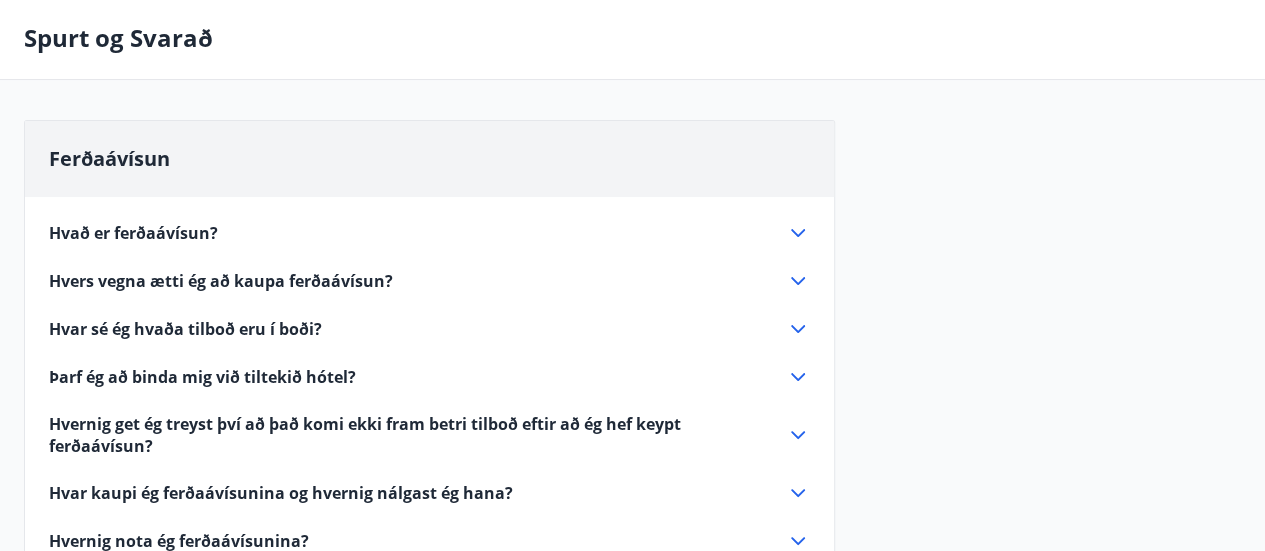 click on "Hvað er ferðaávísun?" at bounding box center (133, 233) 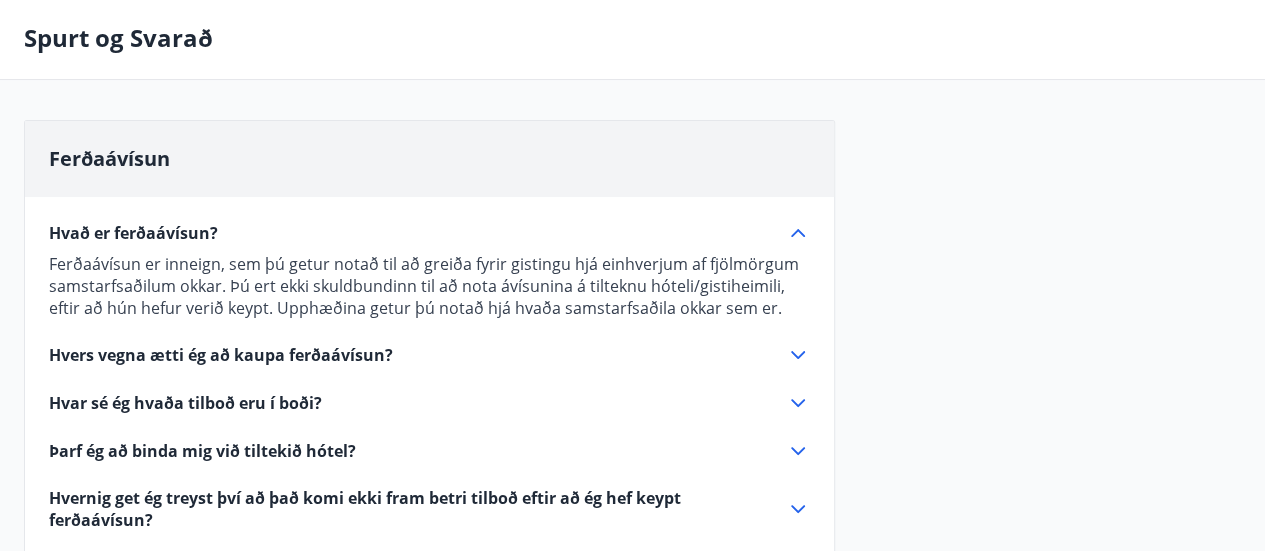 click on "Hvers vegna ætti ég að kaupa ferðaávísun?" at bounding box center (221, 355) 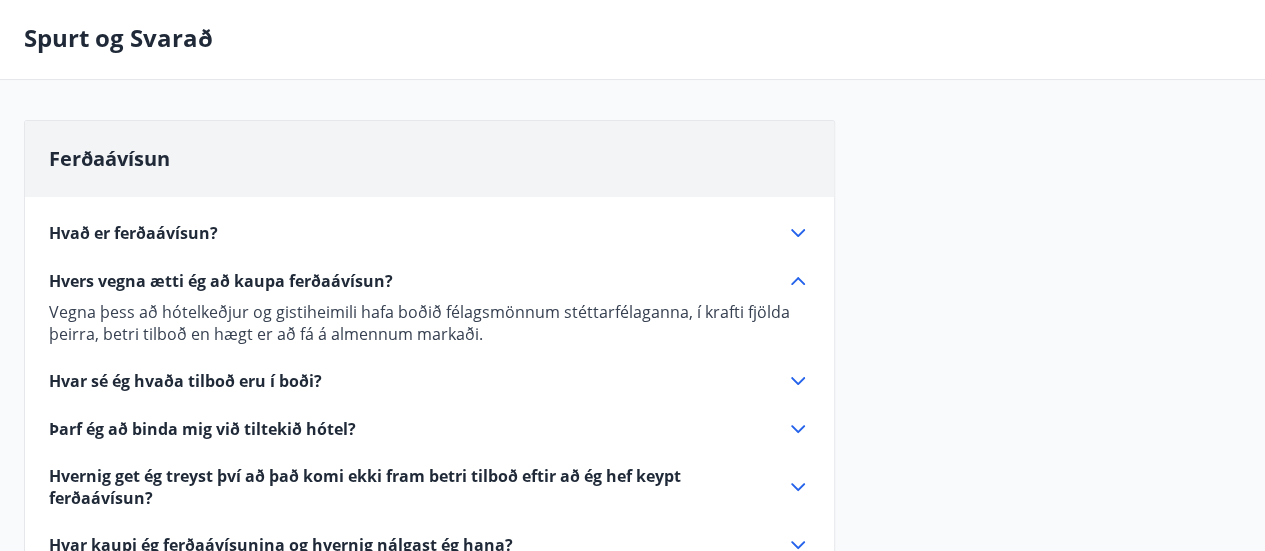 click on "Hvar sé ég hvaða tilboð eru í boði?" at bounding box center (185, 381) 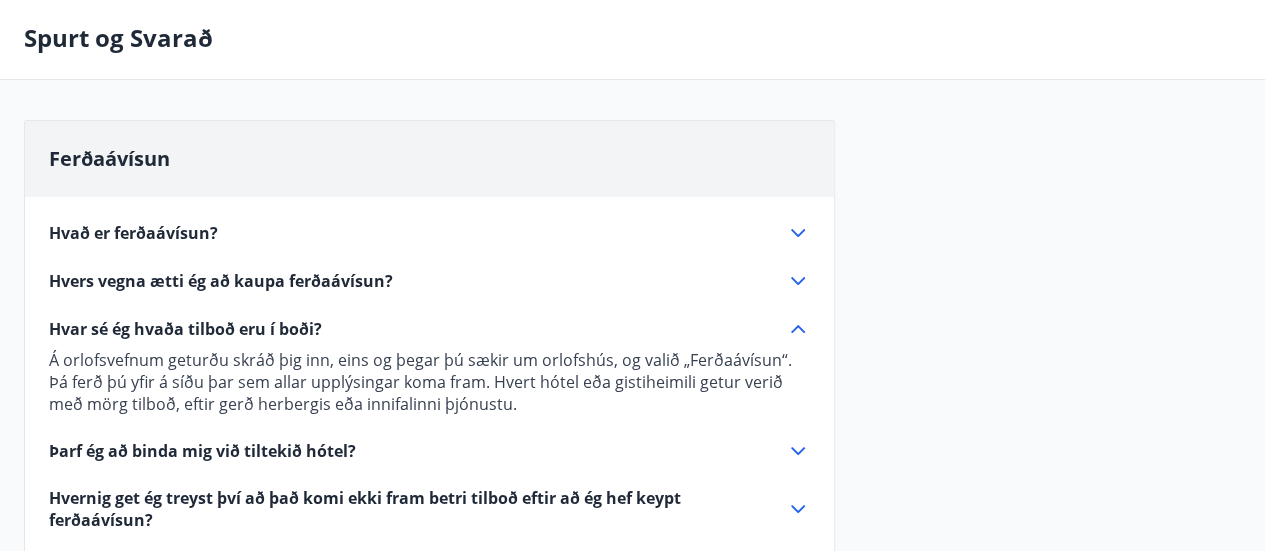 click on "Þarf ég að binda mig við tiltekið hótel?" at bounding box center (202, 451) 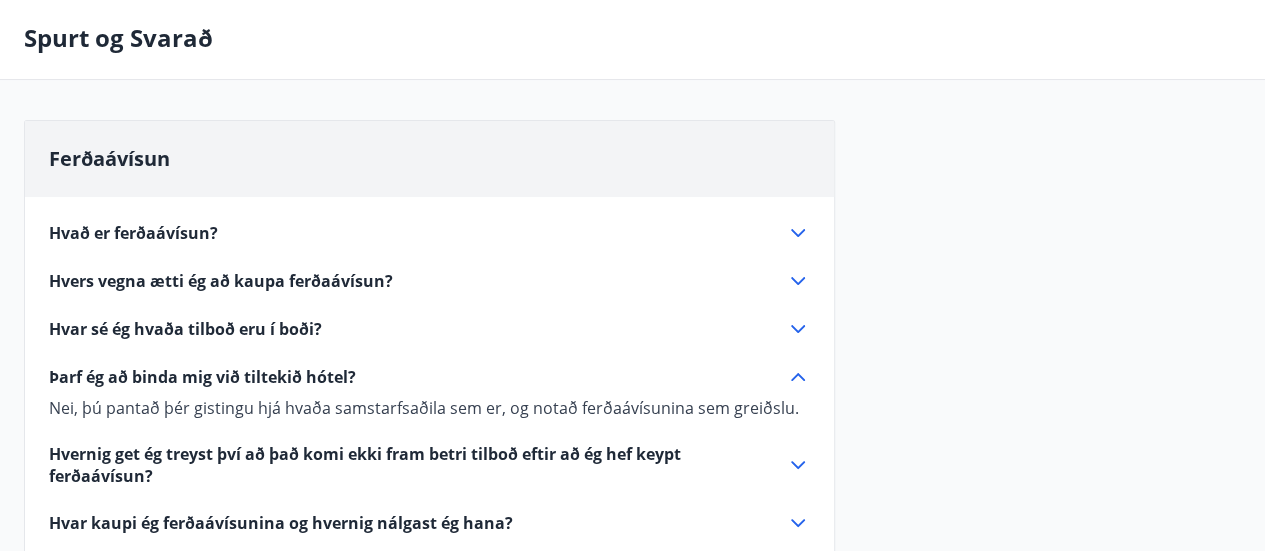 click on "Hvernig get ég treyst því að það komi ekki fram betri tilboð eftir að ég hef keypt ferðaávísun?" at bounding box center [405, 465] 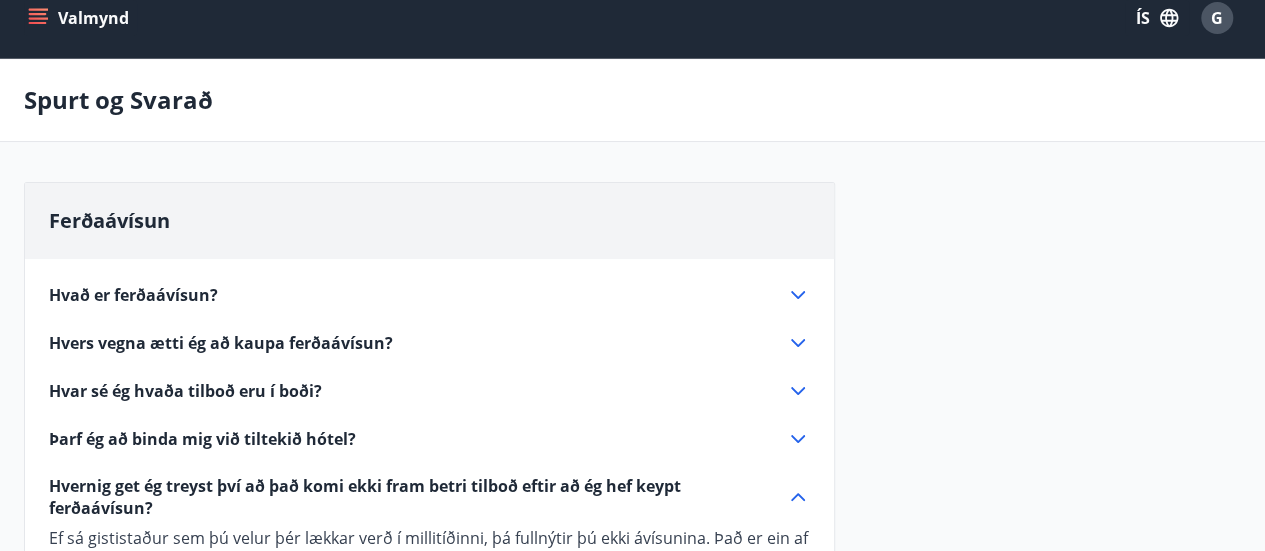 scroll, scrollTop: 0, scrollLeft: 0, axis: both 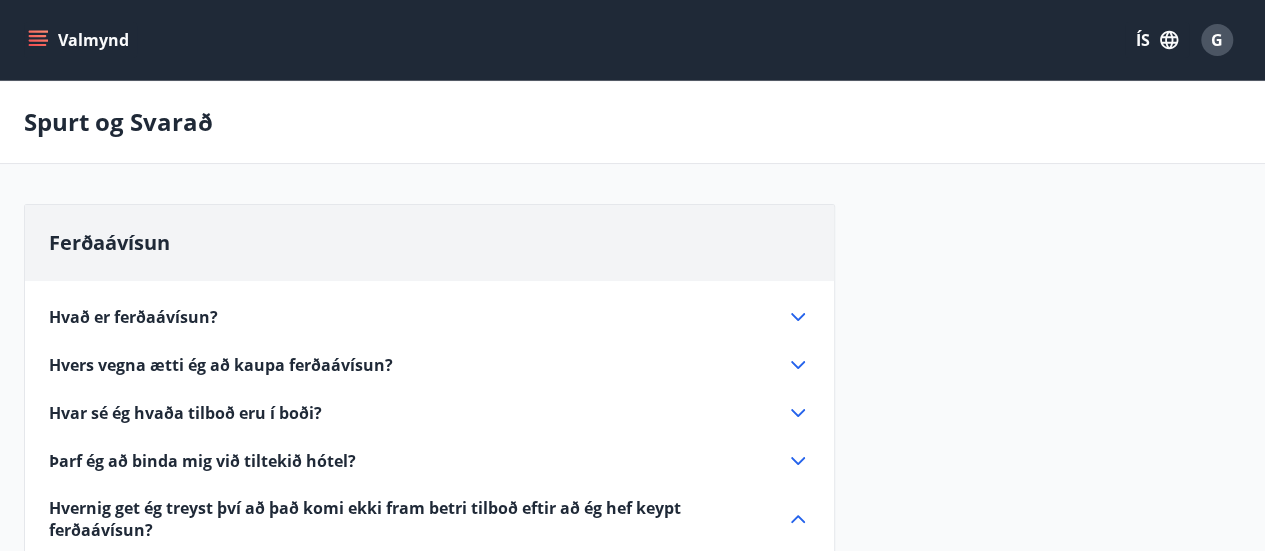 click 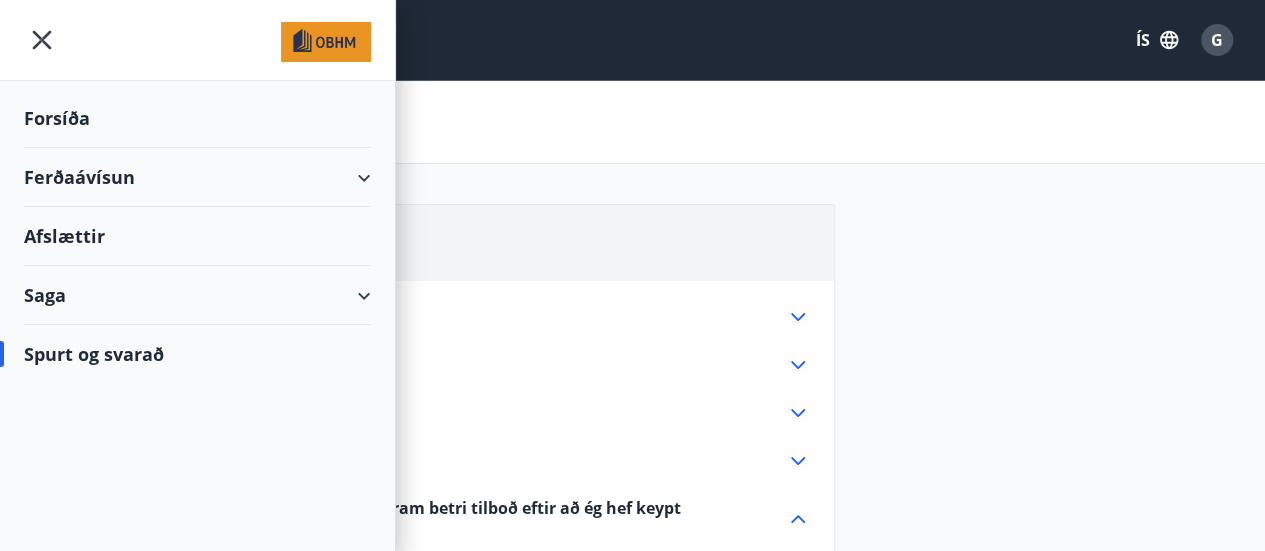 click on "Saga" at bounding box center [197, 295] 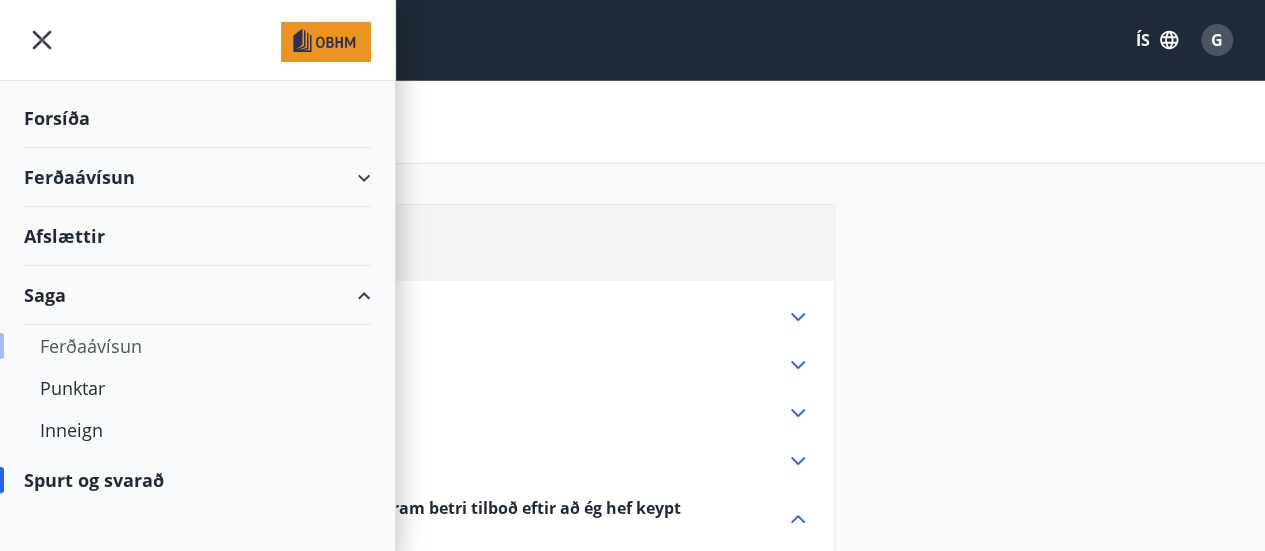 click on "Ferðaávísun" at bounding box center (197, 346) 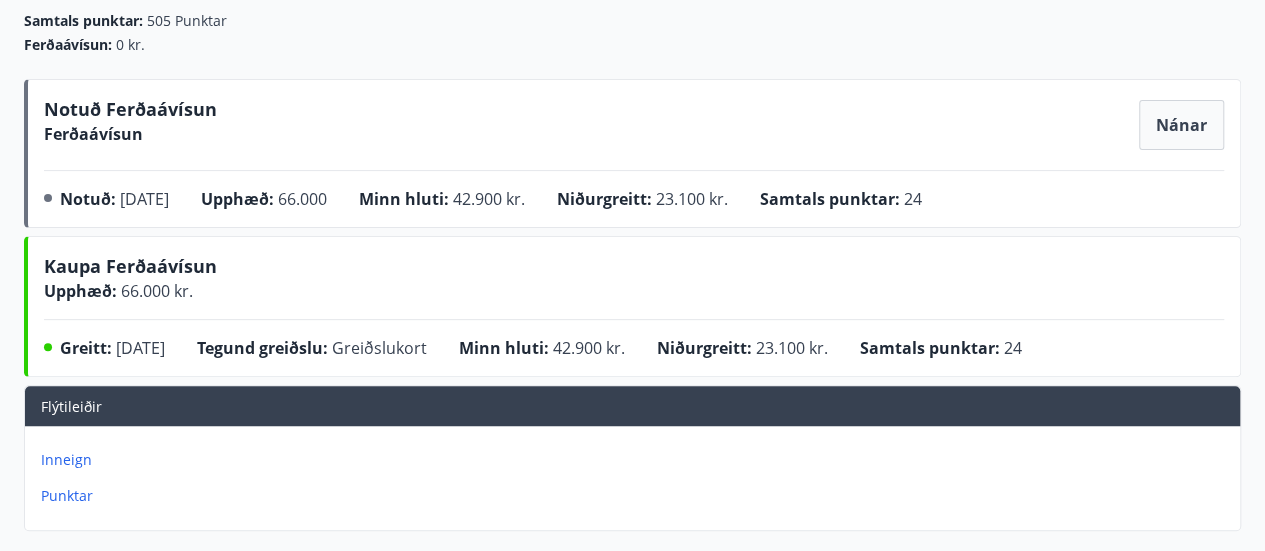 scroll, scrollTop: 236, scrollLeft: 0, axis: vertical 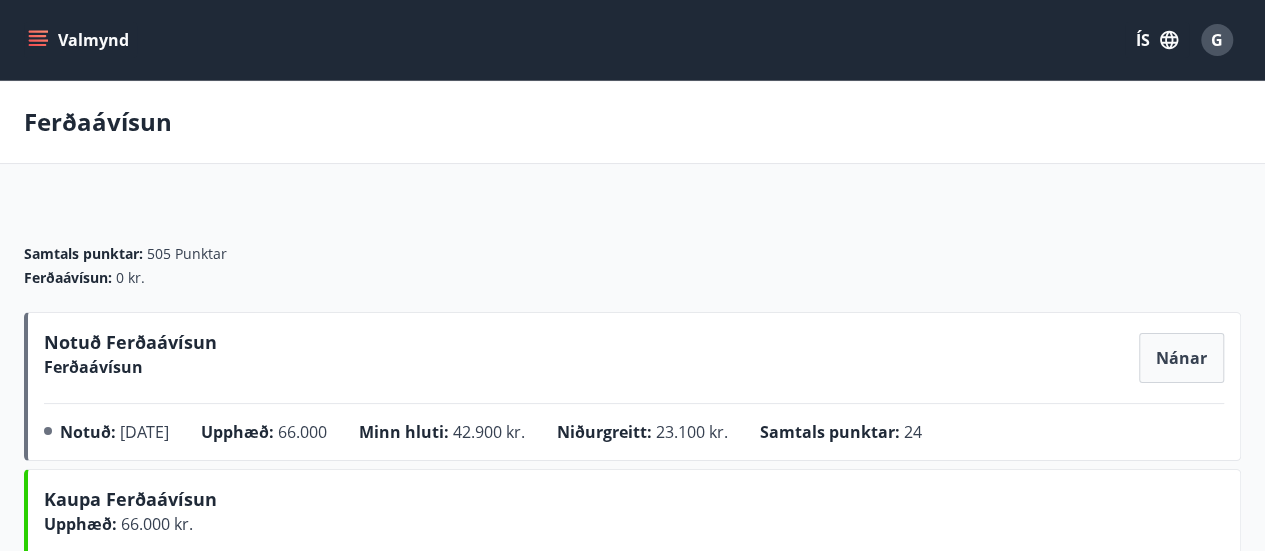 click 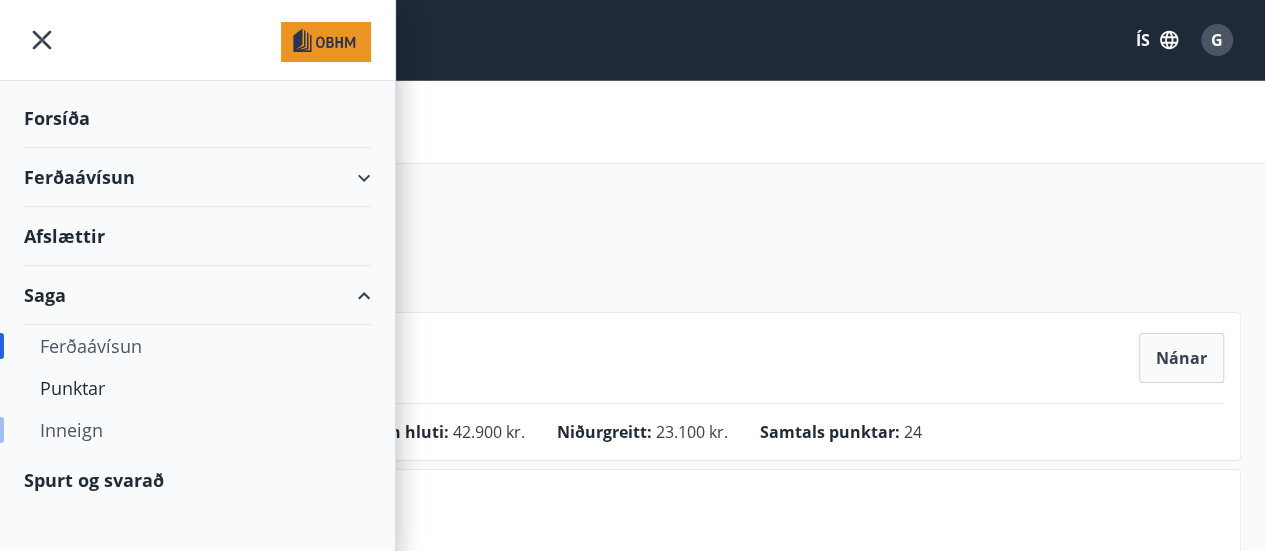 click on "Inneign" at bounding box center (197, 430) 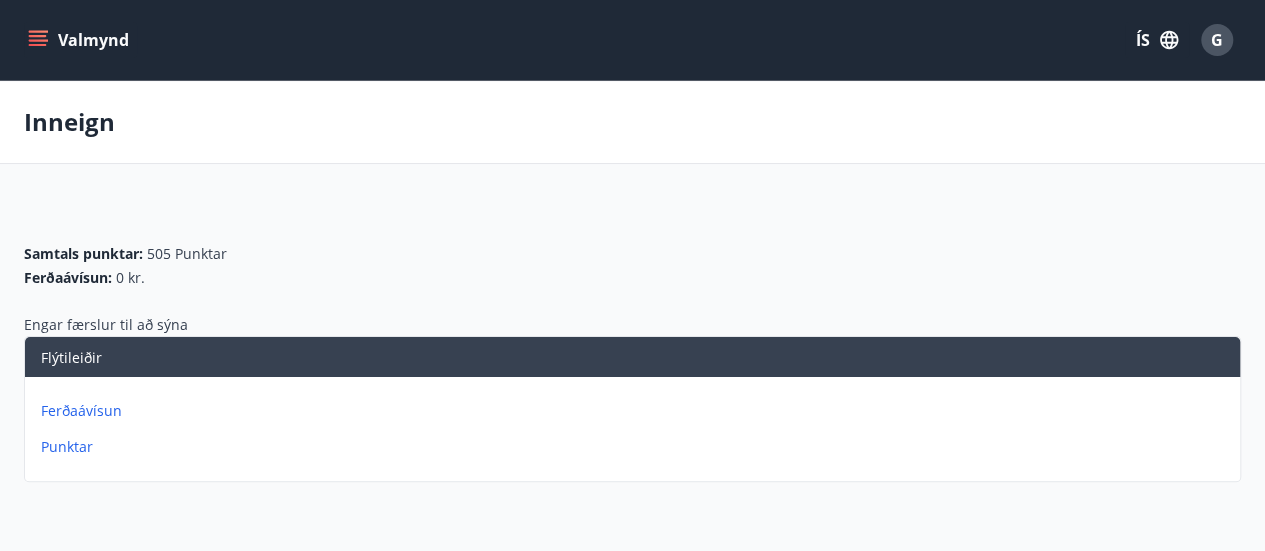 click on "Ferðaávísun" at bounding box center [636, 411] 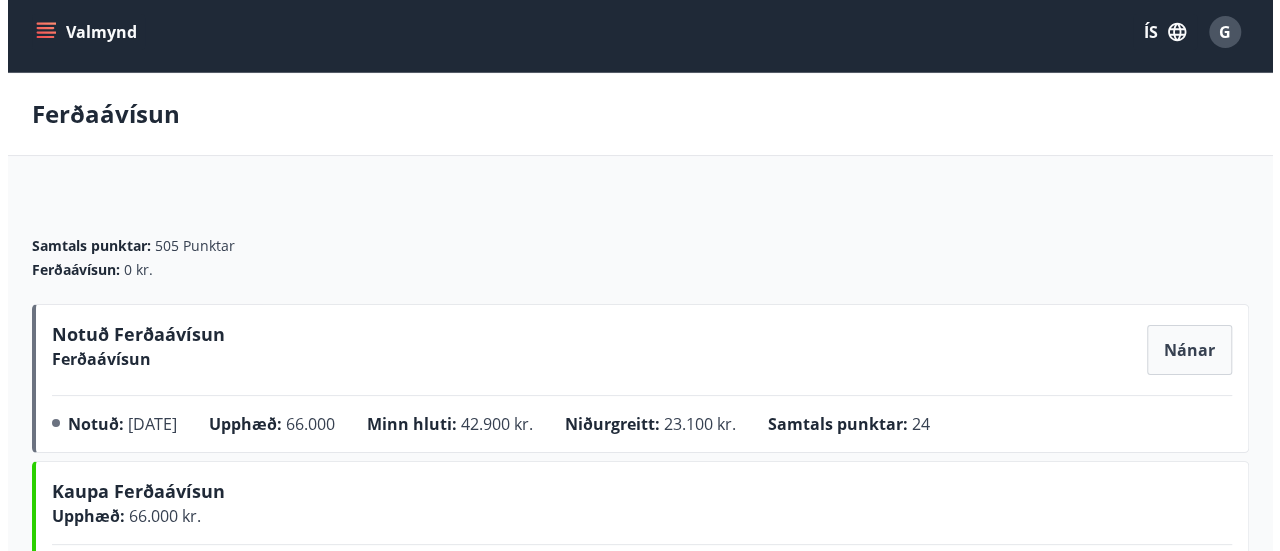 scroll, scrollTop: 0, scrollLeft: 0, axis: both 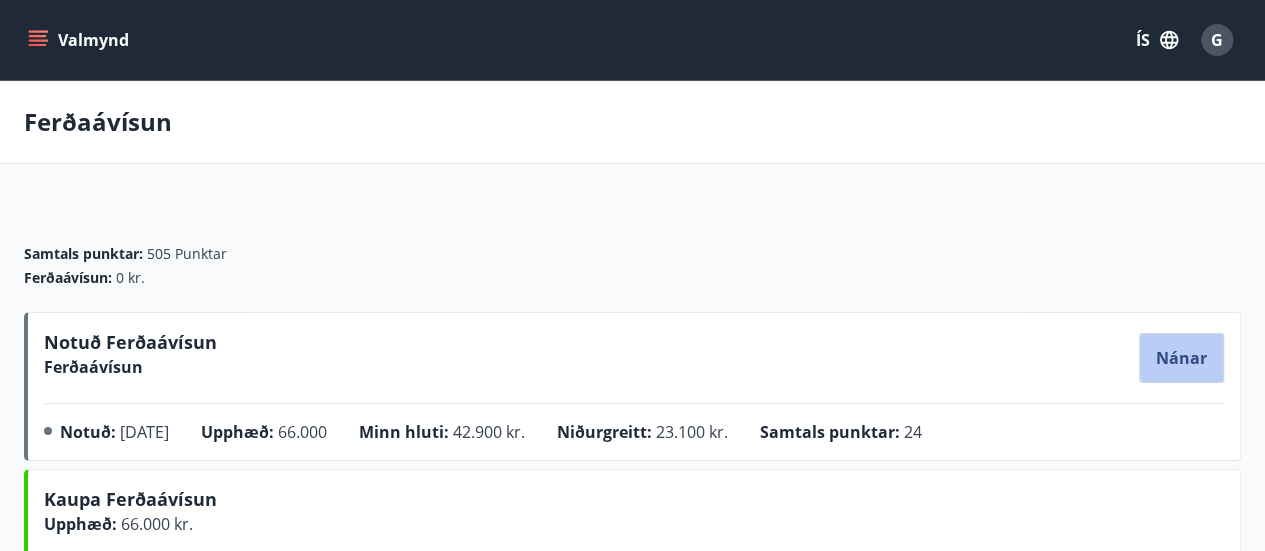 click on "Nánar" at bounding box center (1181, 358) 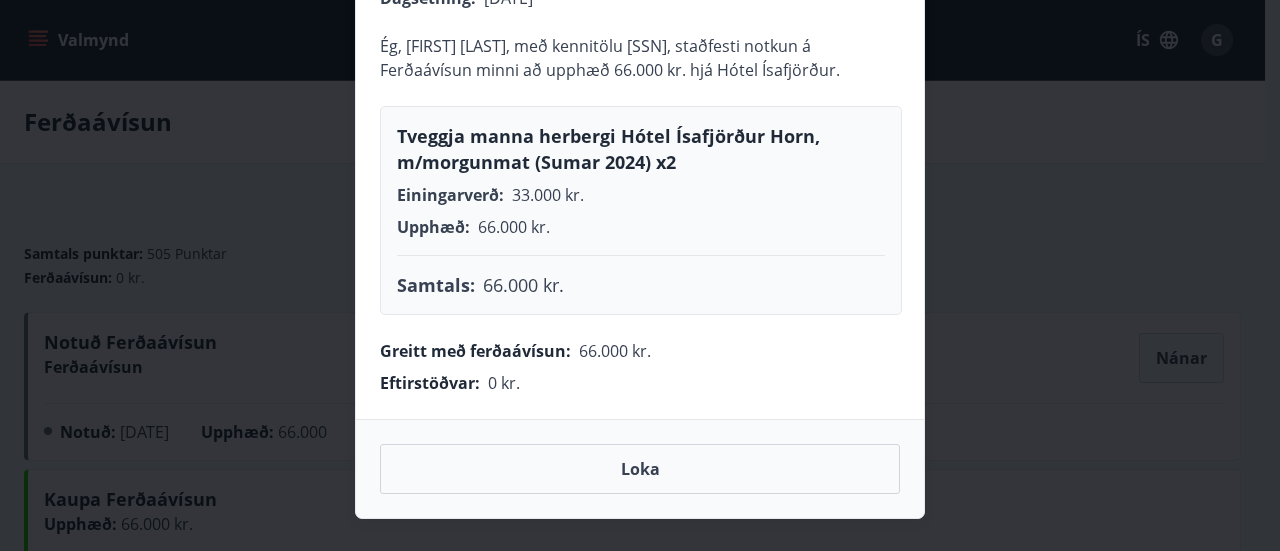 scroll, scrollTop: 170, scrollLeft: 0, axis: vertical 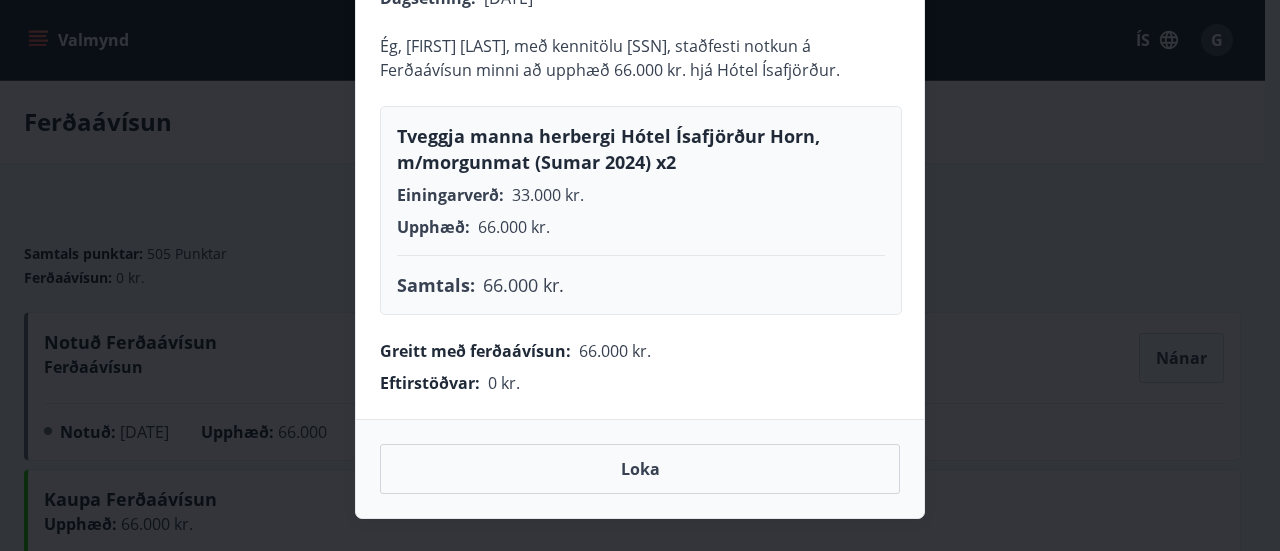 click on "Loka" at bounding box center [640, 469] 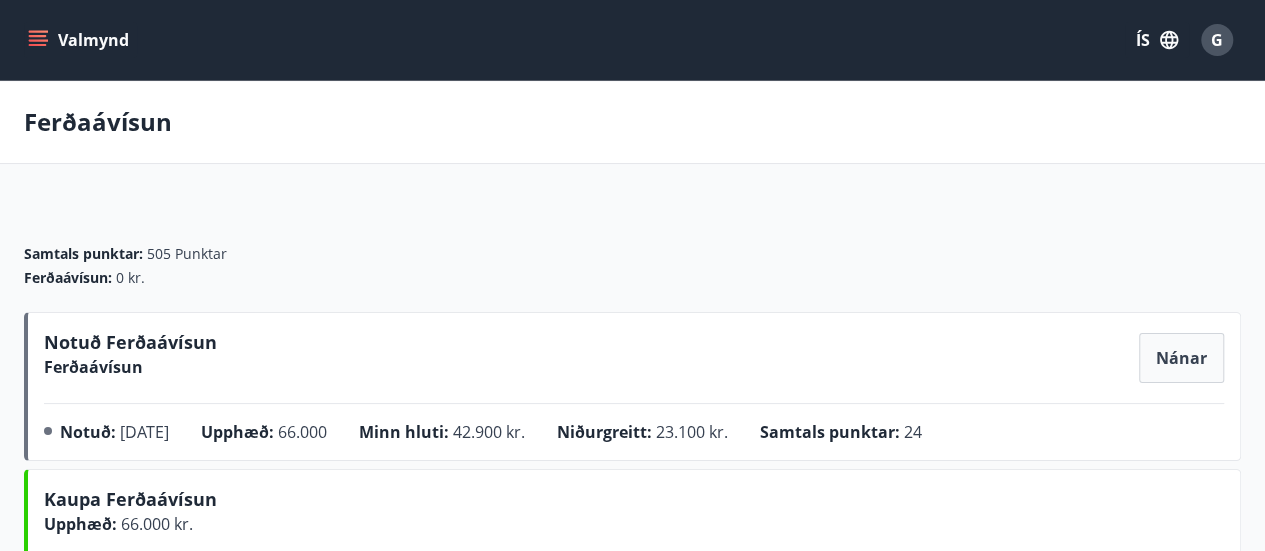 click 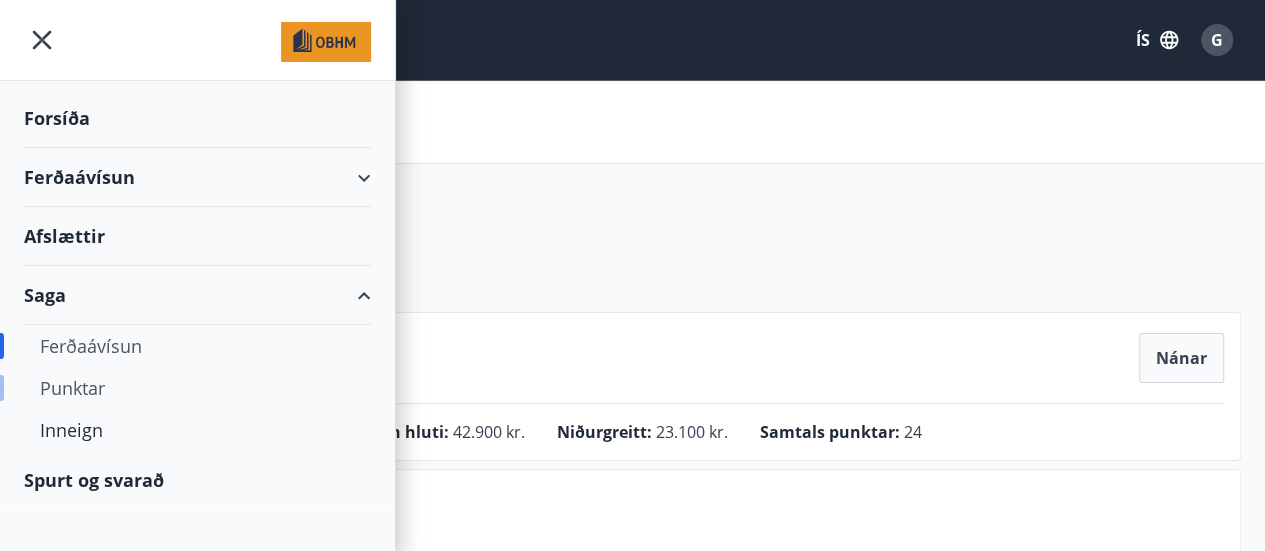 click on "Punktar" at bounding box center (197, 388) 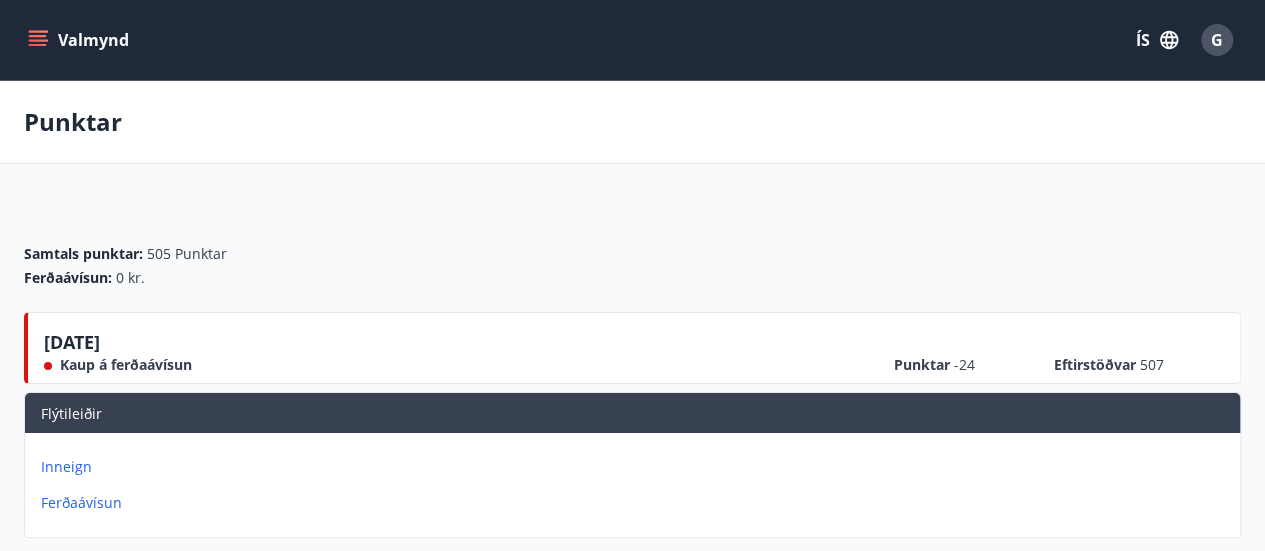 click 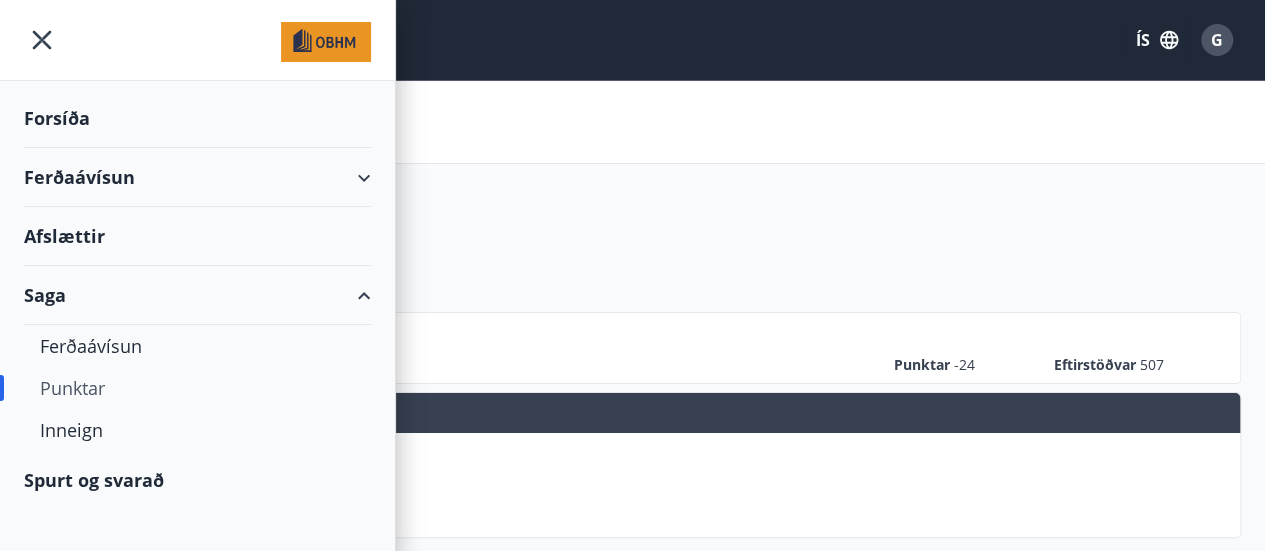 click on "Ferðaávísun" at bounding box center [197, 177] 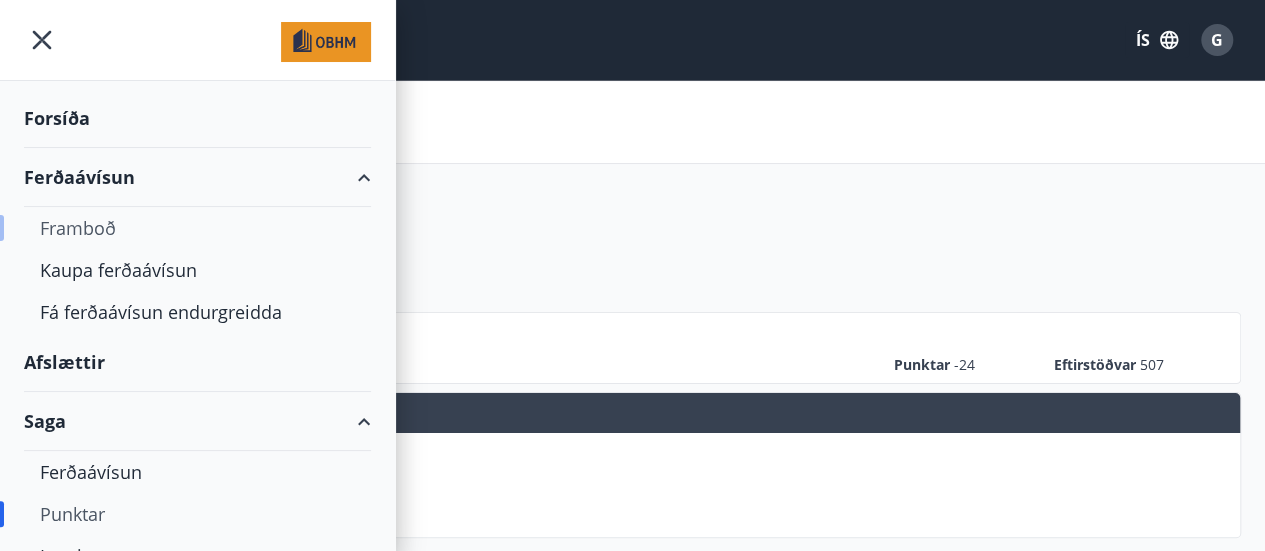 click on "Framboð" at bounding box center (197, 228) 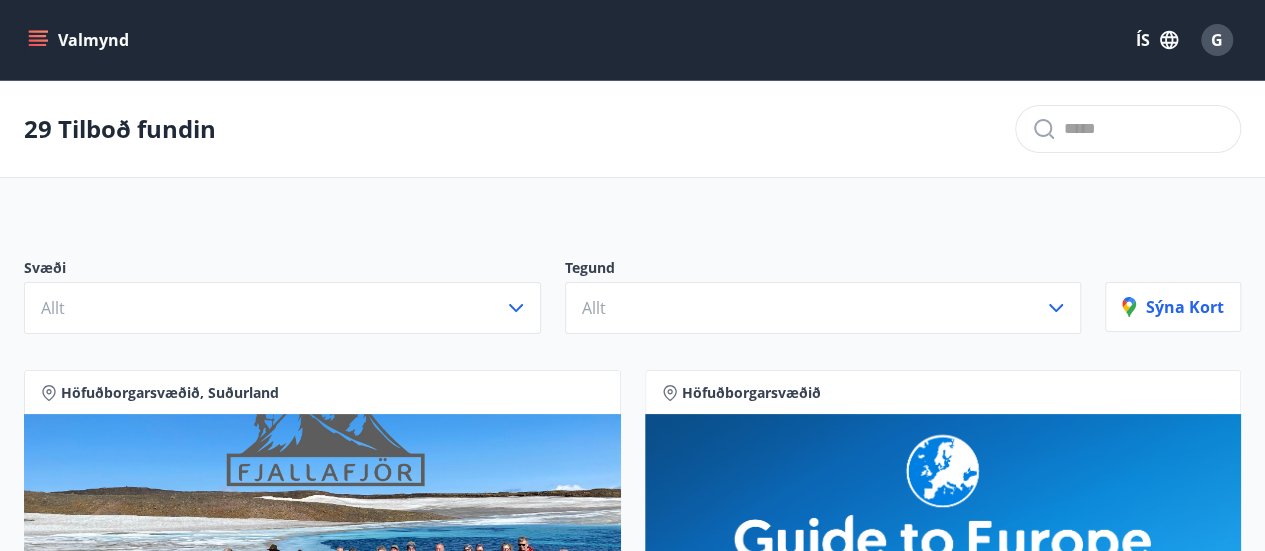 click 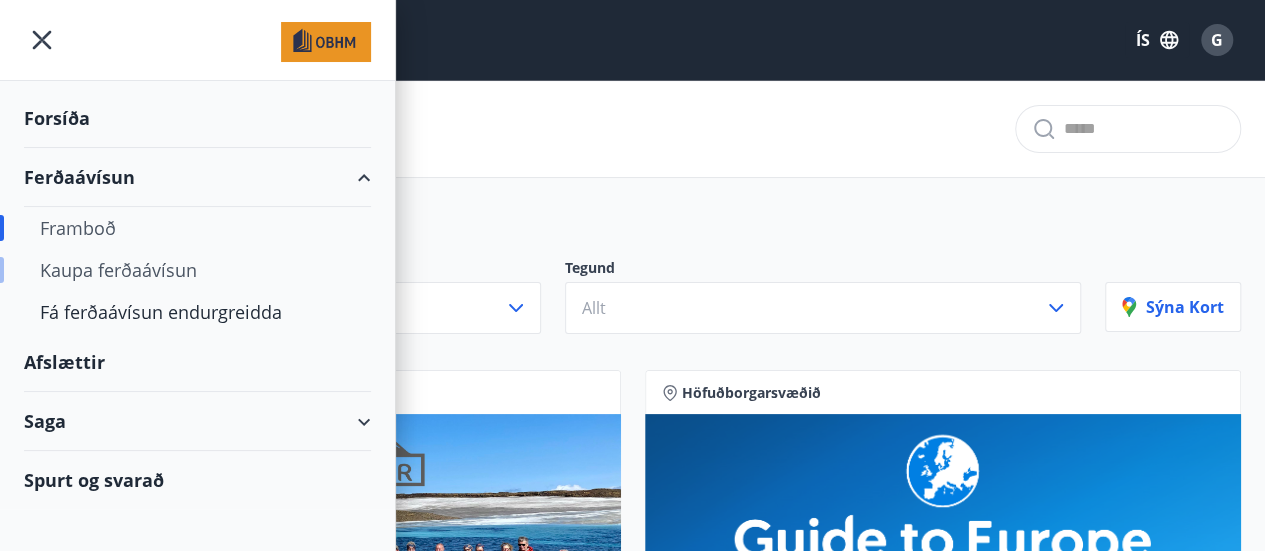 click on "Kaupa ferðaávísun" at bounding box center [197, 270] 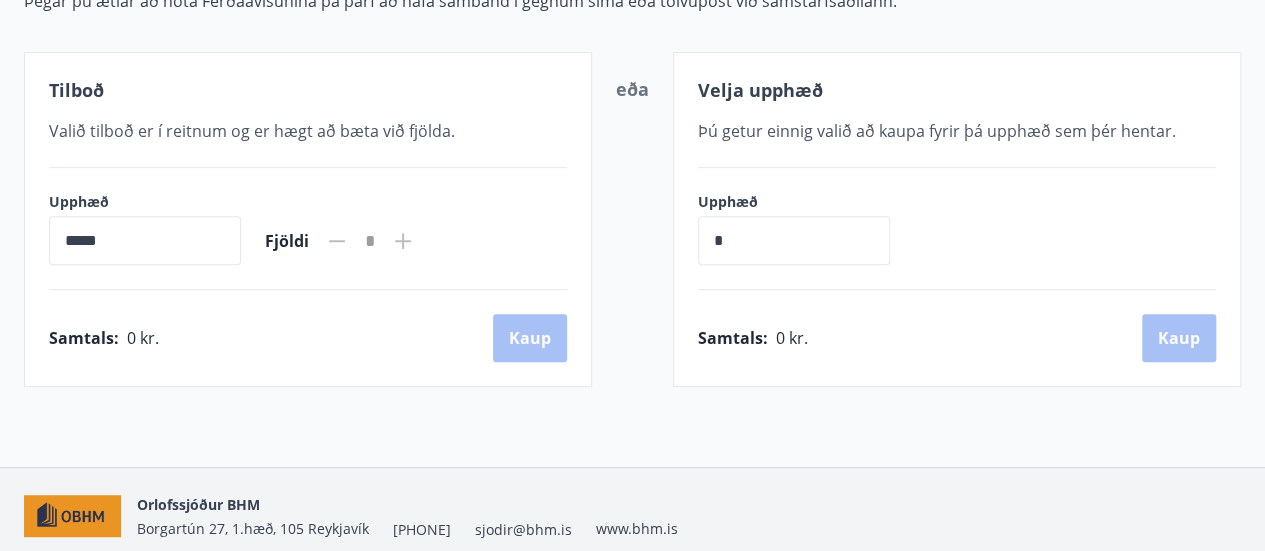 scroll, scrollTop: 389, scrollLeft: 0, axis: vertical 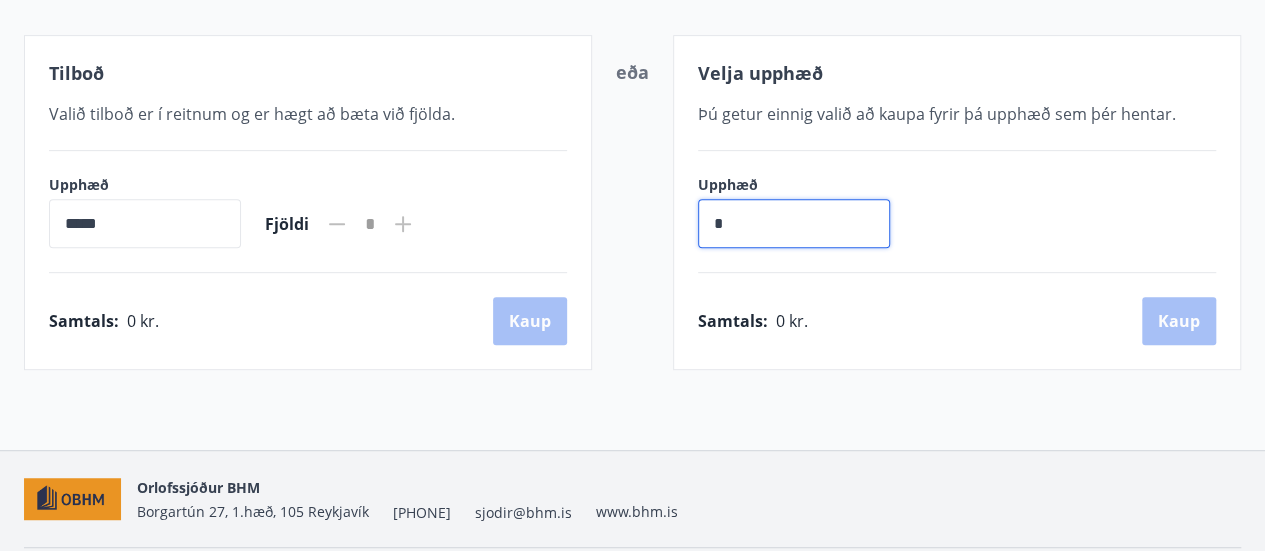 click on "*" at bounding box center (794, 223) 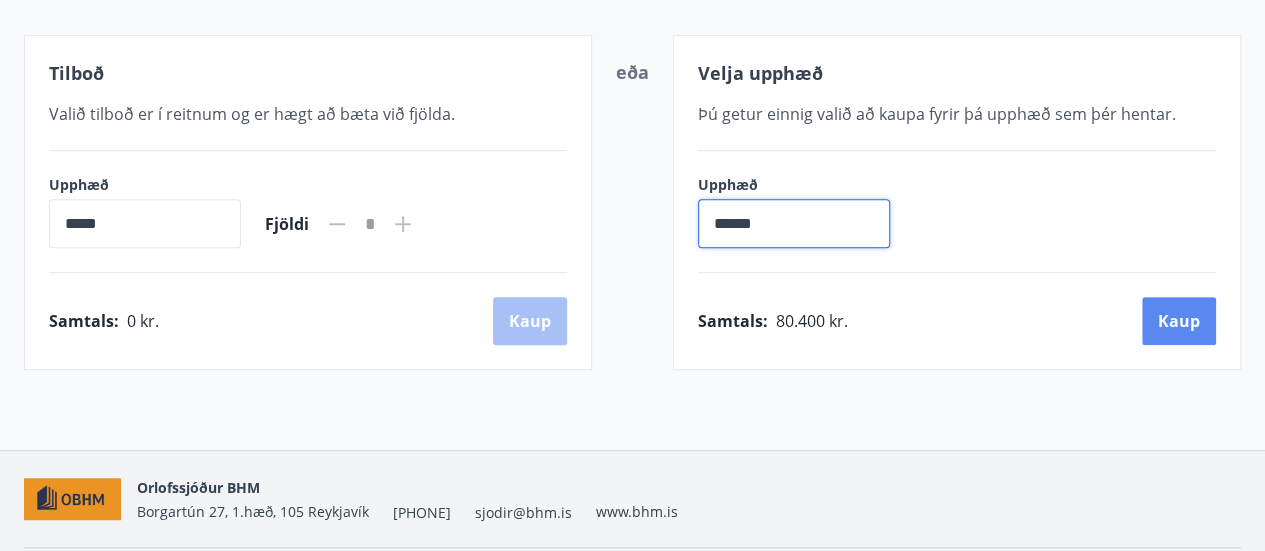 type on "******" 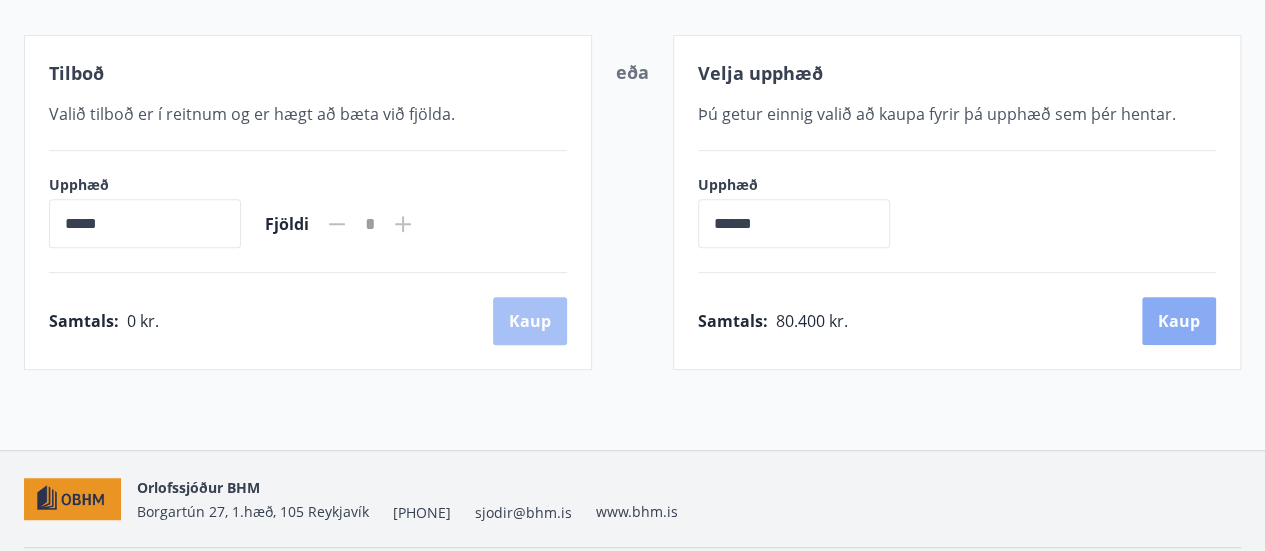 click on "Kaup" at bounding box center (1179, 321) 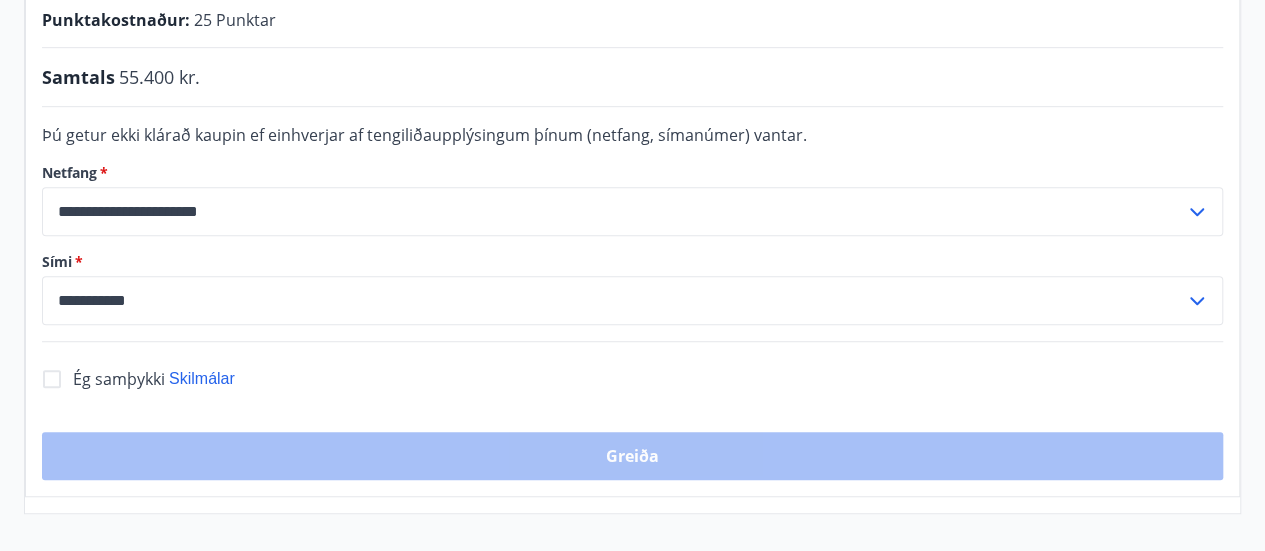 scroll, scrollTop: 546, scrollLeft: 0, axis: vertical 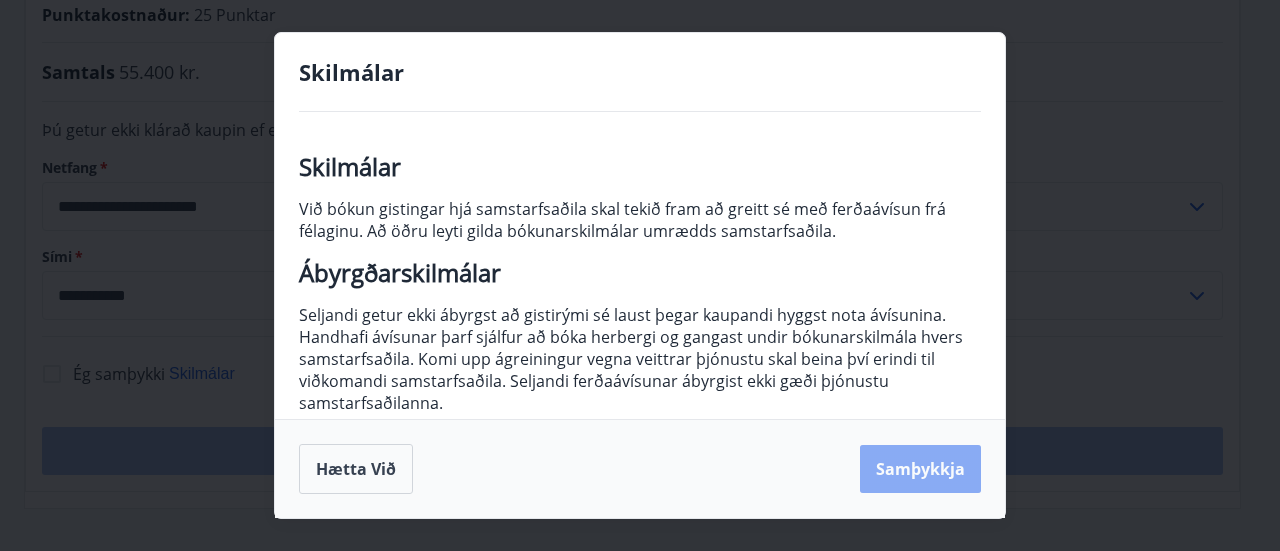click on "Samþykkja" at bounding box center [920, 469] 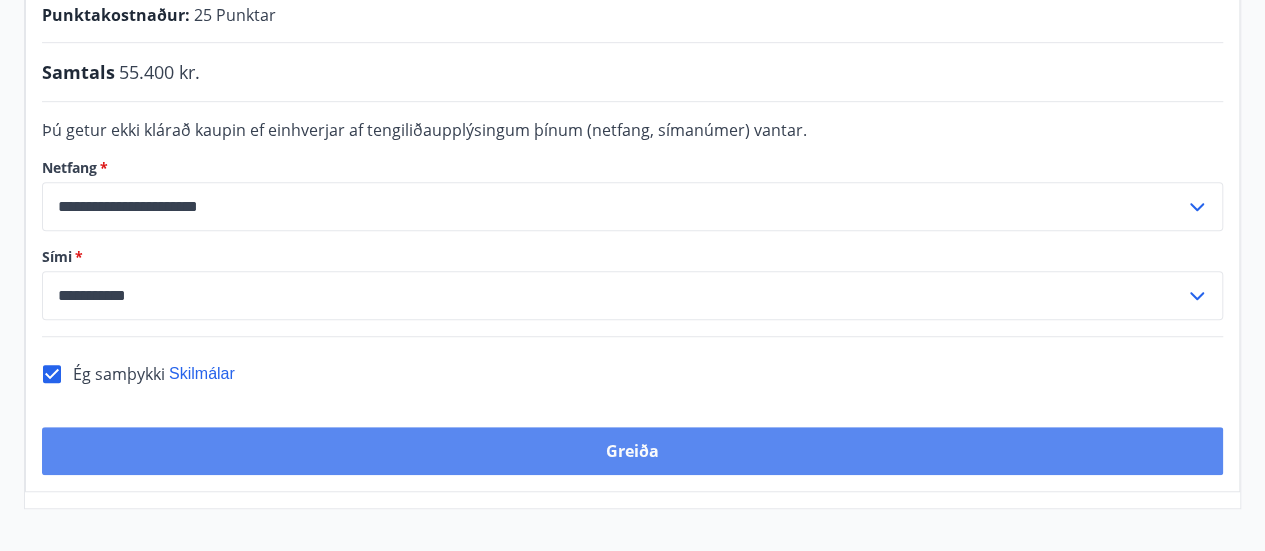 click on "Greiða" at bounding box center [632, 451] 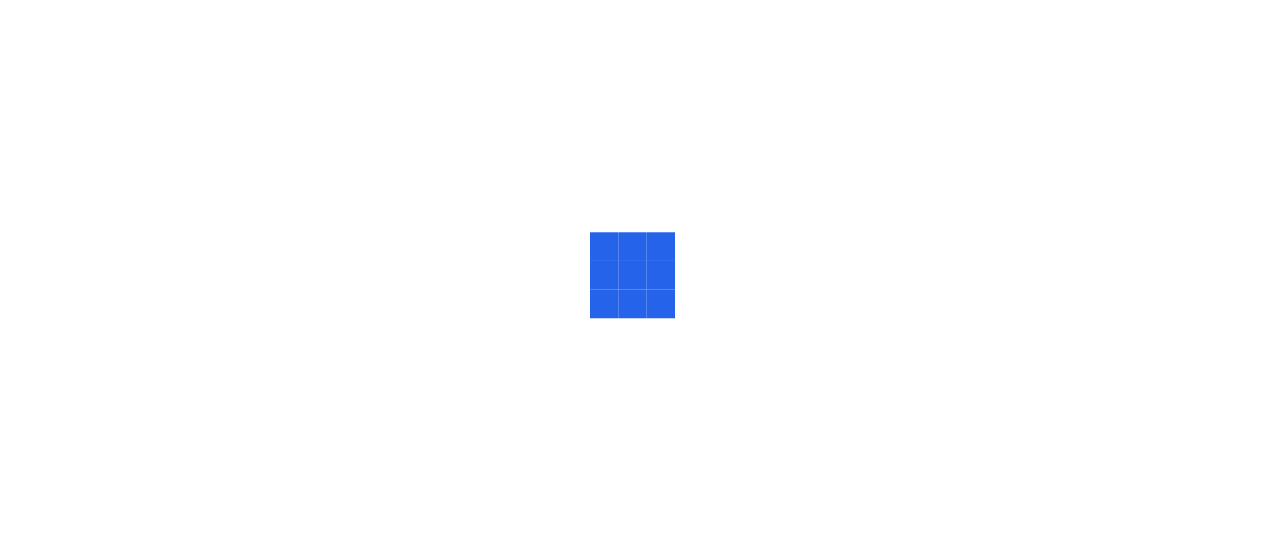 scroll, scrollTop: 0, scrollLeft: 0, axis: both 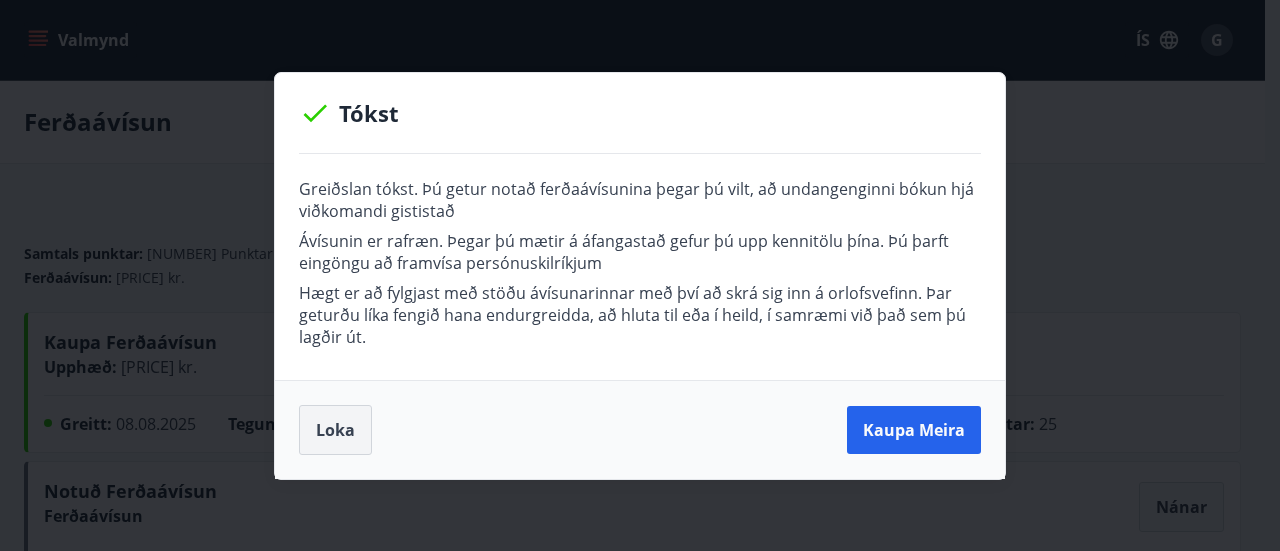 click on "Loka" at bounding box center (335, 430) 